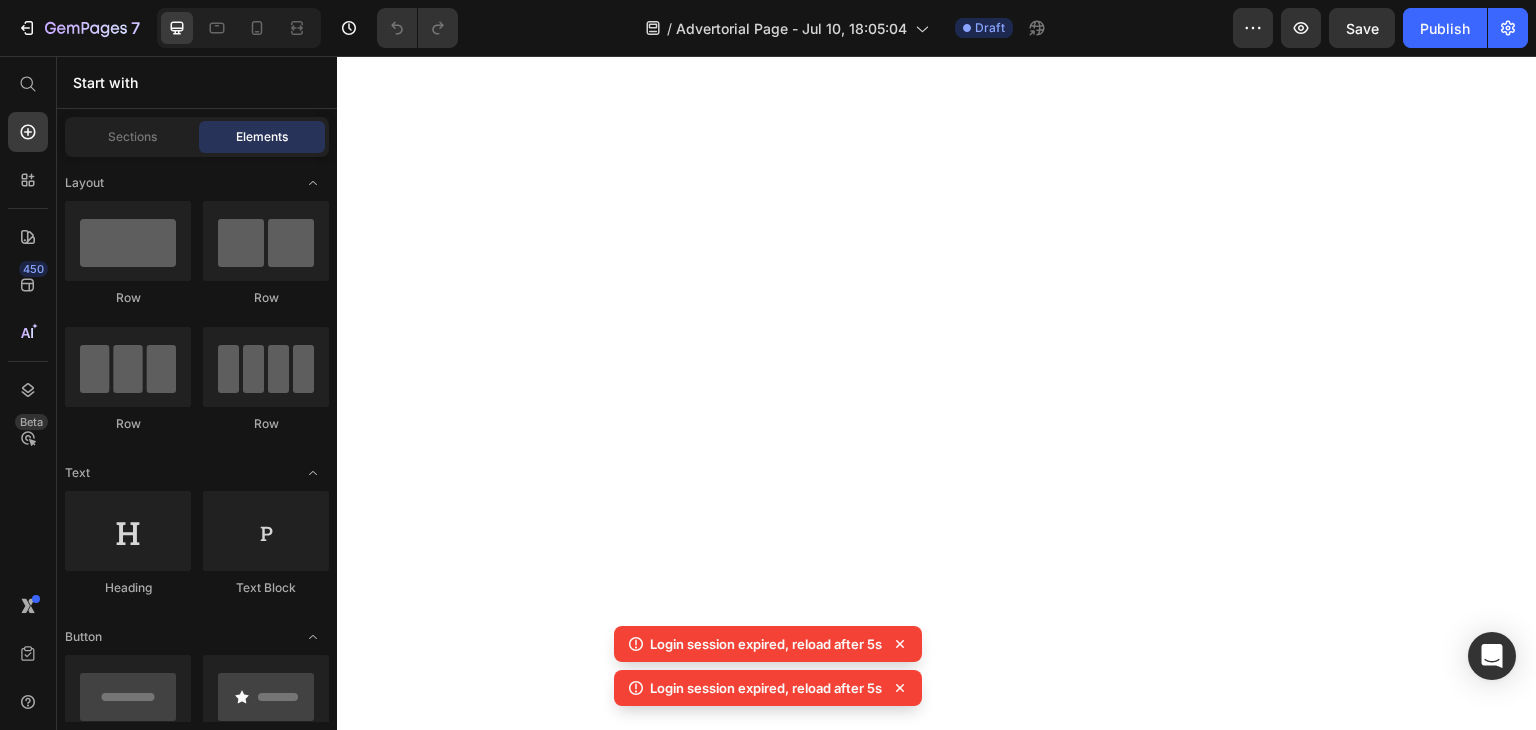 scroll, scrollTop: 0, scrollLeft: 0, axis: both 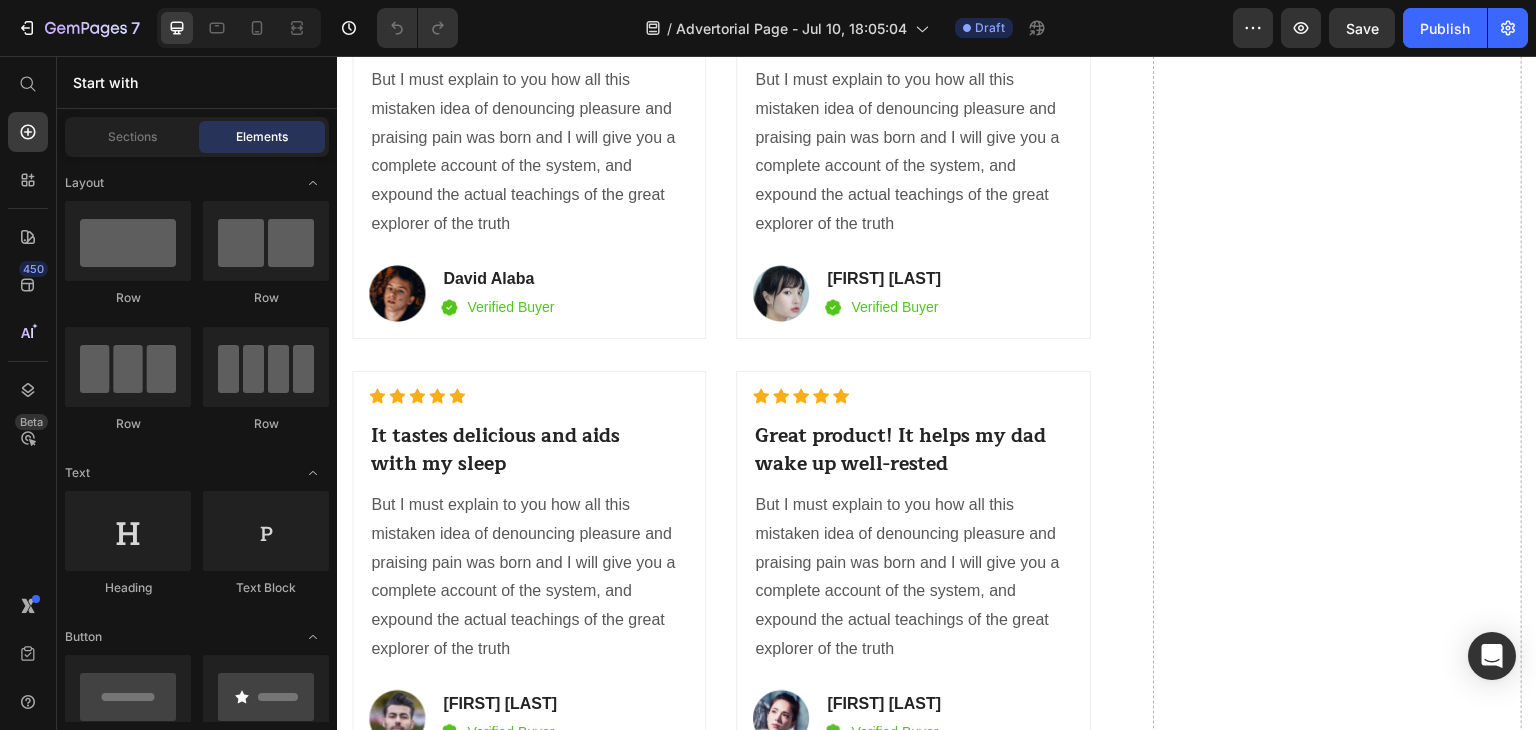 click 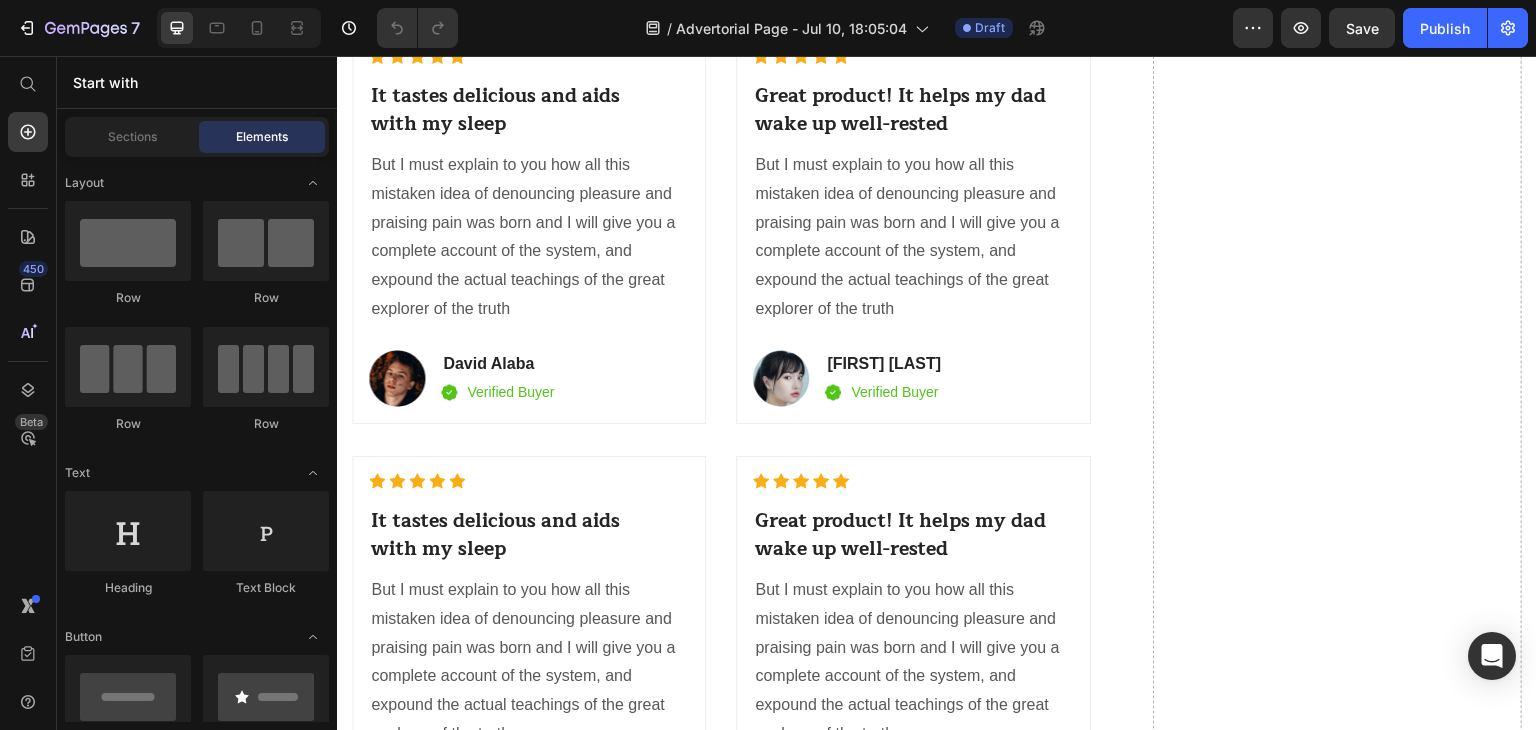 scroll, scrollTop: 5467, scrollLeft: 0, axis: vertical 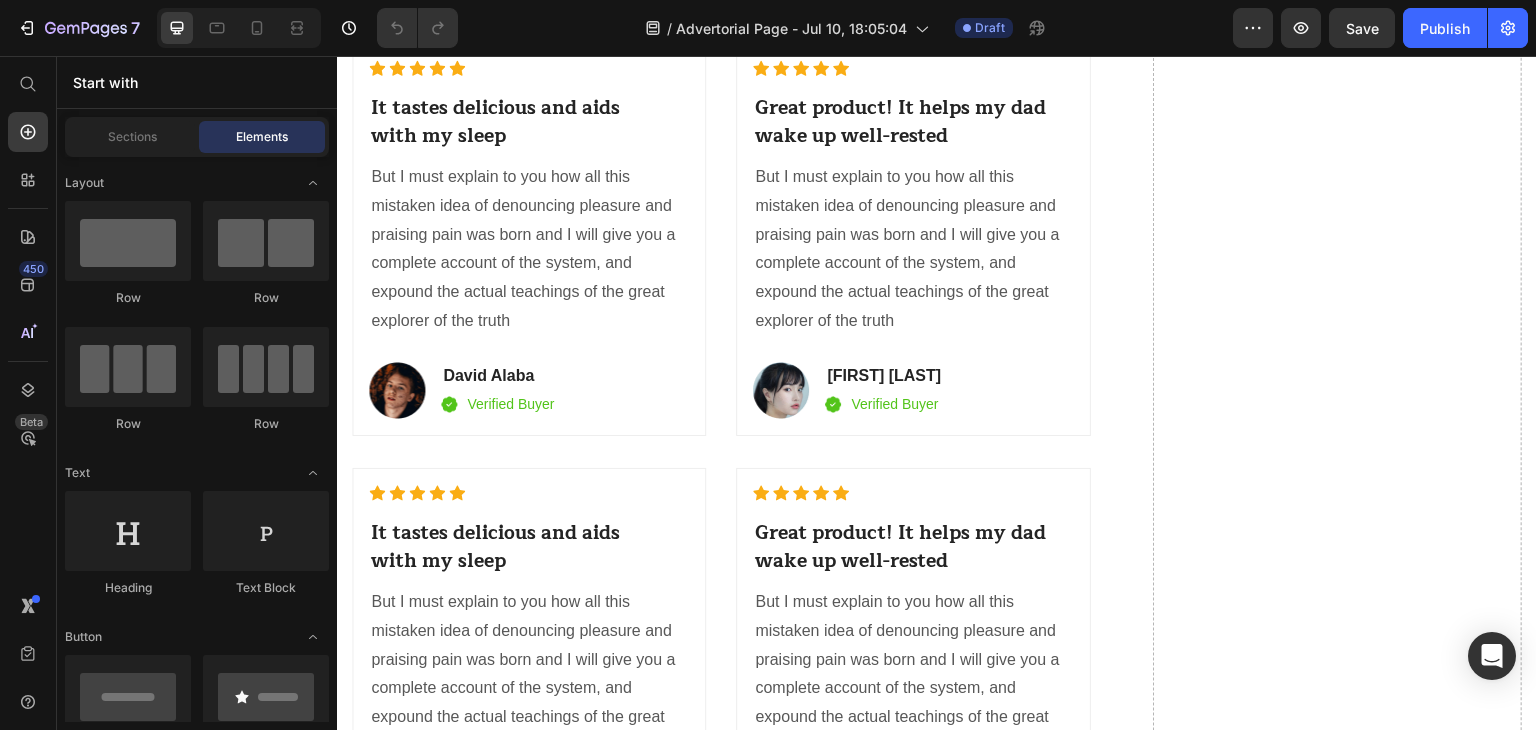 click on "Icon" at bounding box center (722, -351) 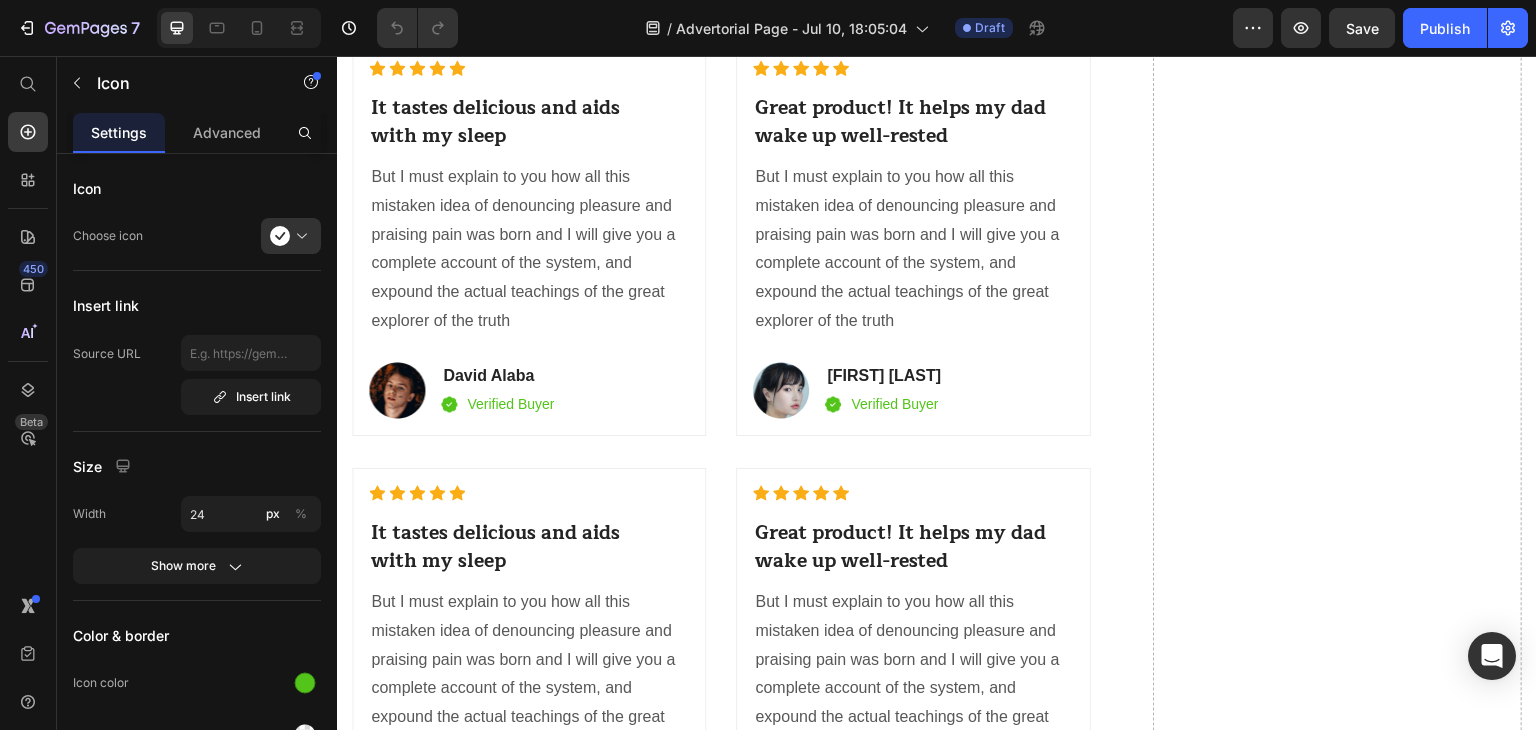 click on "Icon   0" at bounding box center (722, -351) 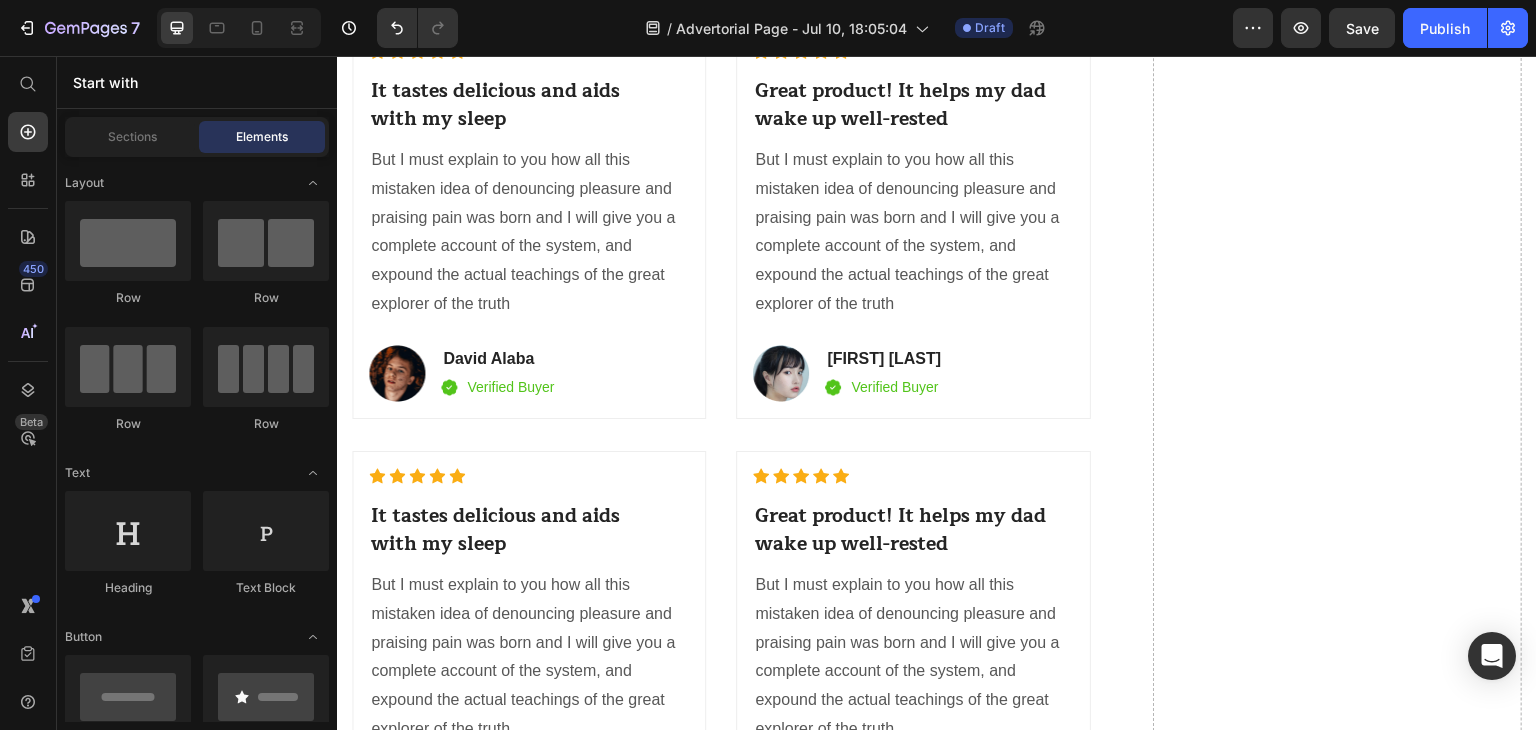 click on "Icon" at bounding box center [967, -458] 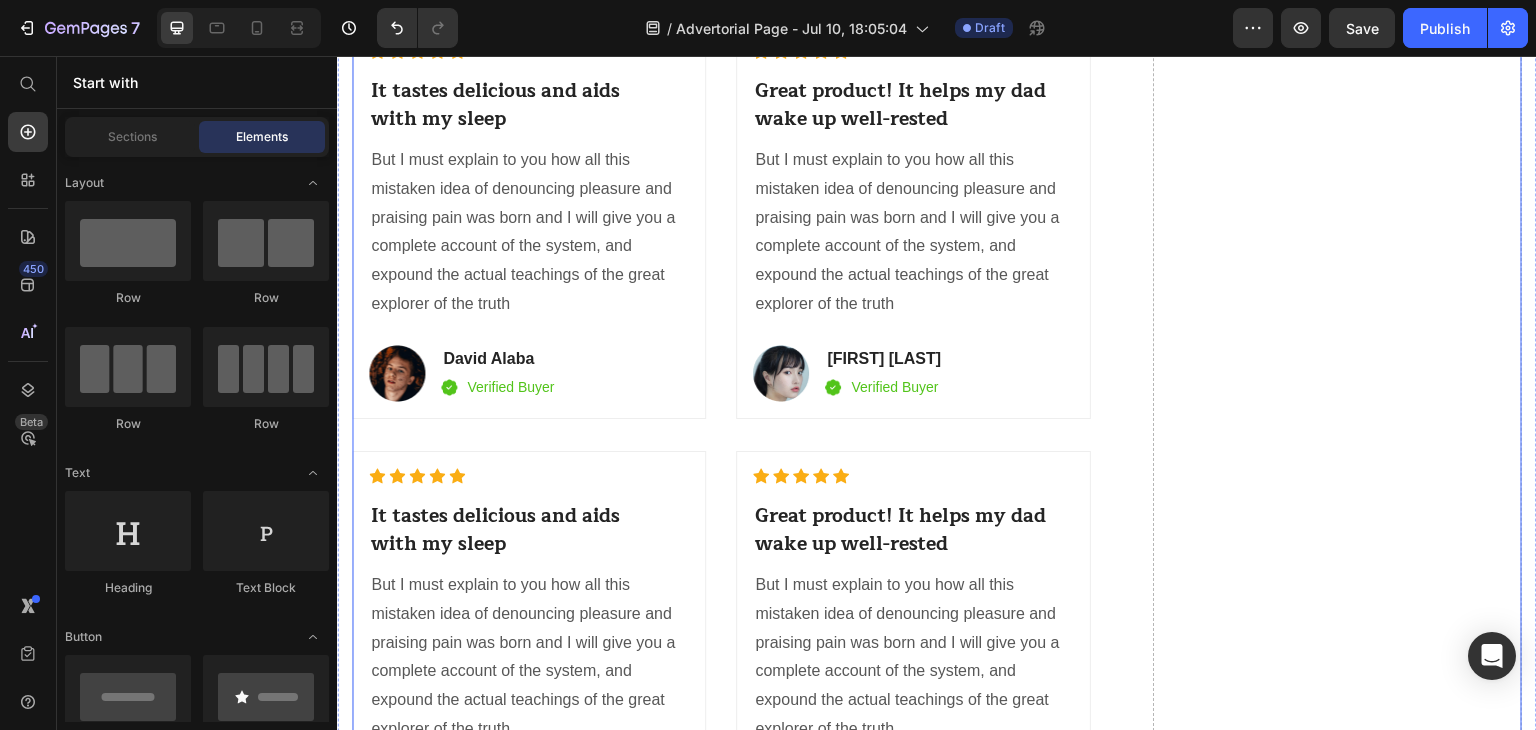click on "[Heading 2] Compare with other products Heading                Title Line High-altitude sourcing Text block Row Heavy metal [TESTED] Text block Row Cold nano-filtration (no heat) Text block Row Naturally sourced from mountain  Text block Row Certified (Halal, Non-GMO, etc.) Text block Row High-altitude origin (HIMALAYA) Text block Row Contains fulvic and humic acids Text block Row Image PRIME GOLD SHILAJIT Heading
Icon Row
Icon Row
Icon Row
Icon Row
Icon Row
Icon Row
Icon Row
Drop element here Row Row Image Other Brands Heading
Icon Row
Icon Row
Icon Row
Icon Row
Icon Row
Icon Row
Icon Row
Drop element here Row Row  	   CHECK AVAILABILITY Button ✔️ 30-Day Money-Back Guarantee Text block Third-Party Verified & Globally Recognized Heading Image Row" at bounding box center (721, -130) 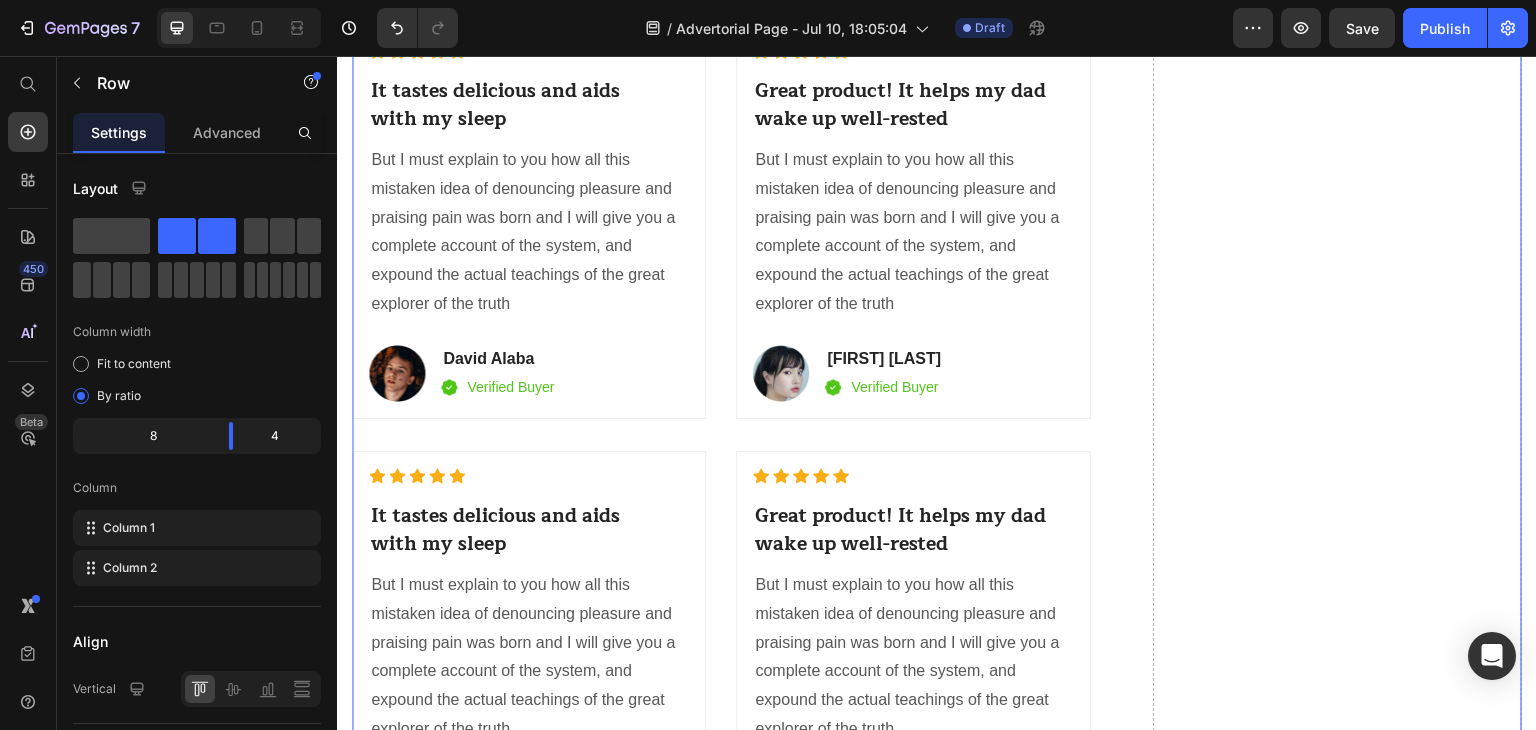 click on "Drop element here" at bounding box center (721, -359) 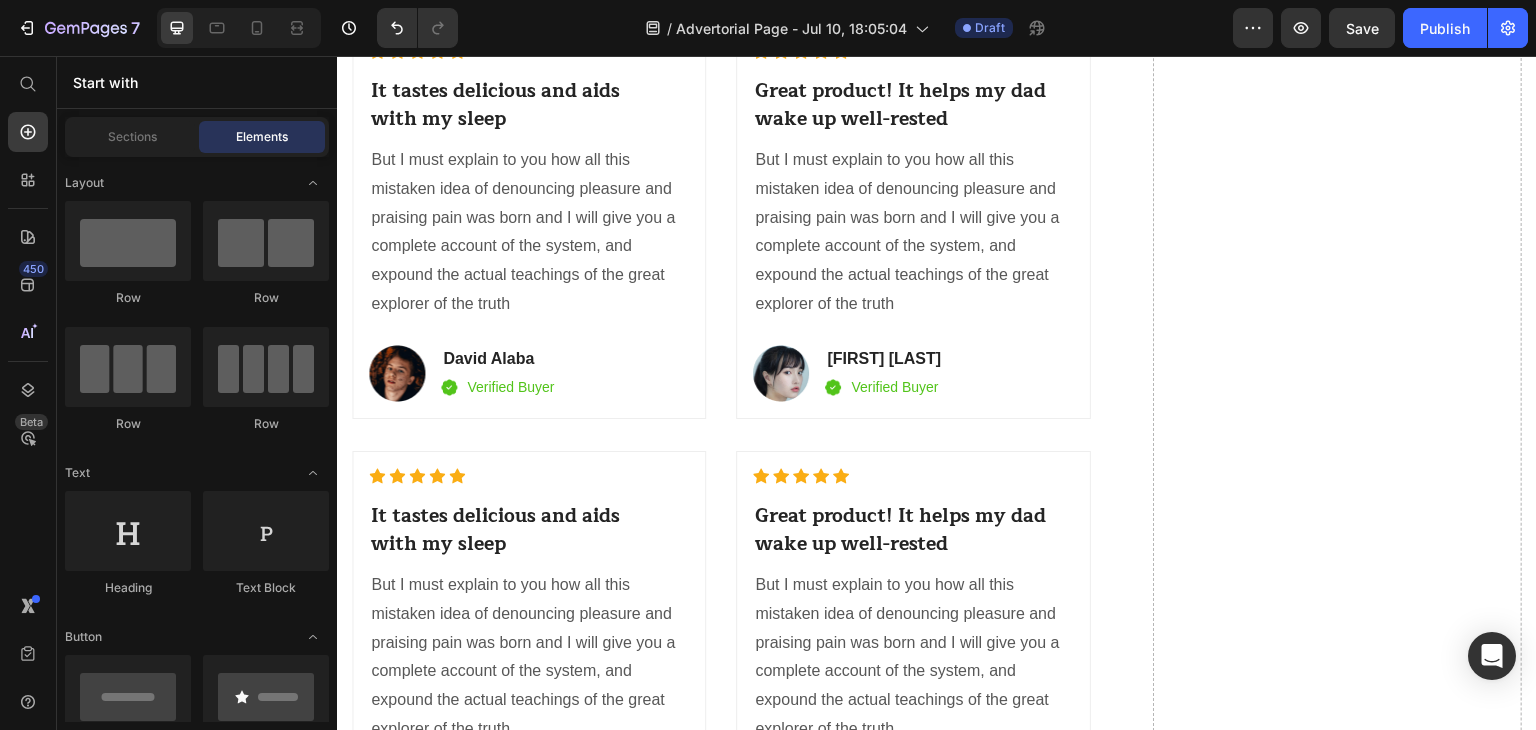 click on "Drop element here" at bounding box center (733, -359) 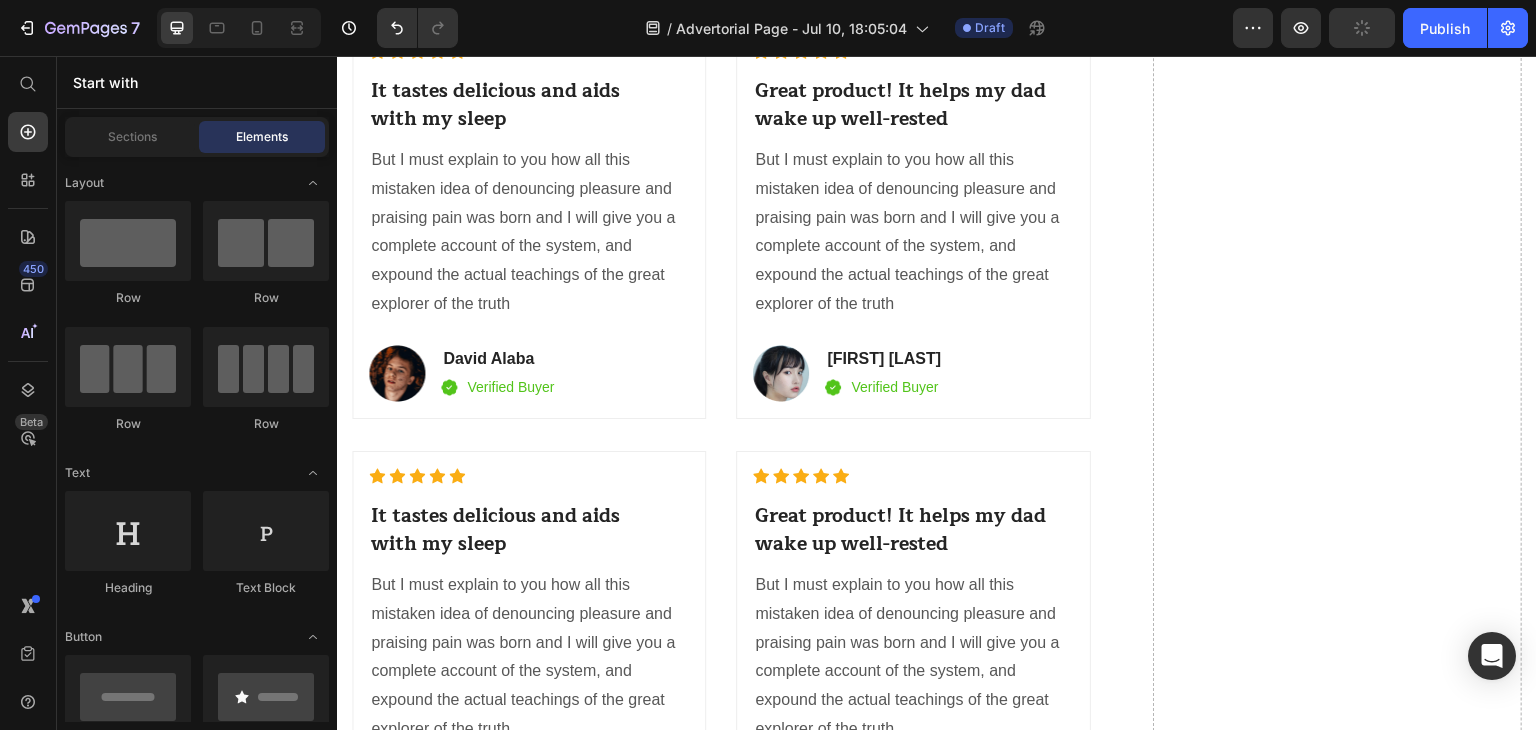 click on "Drop element here" at bounding box center (722, -359) 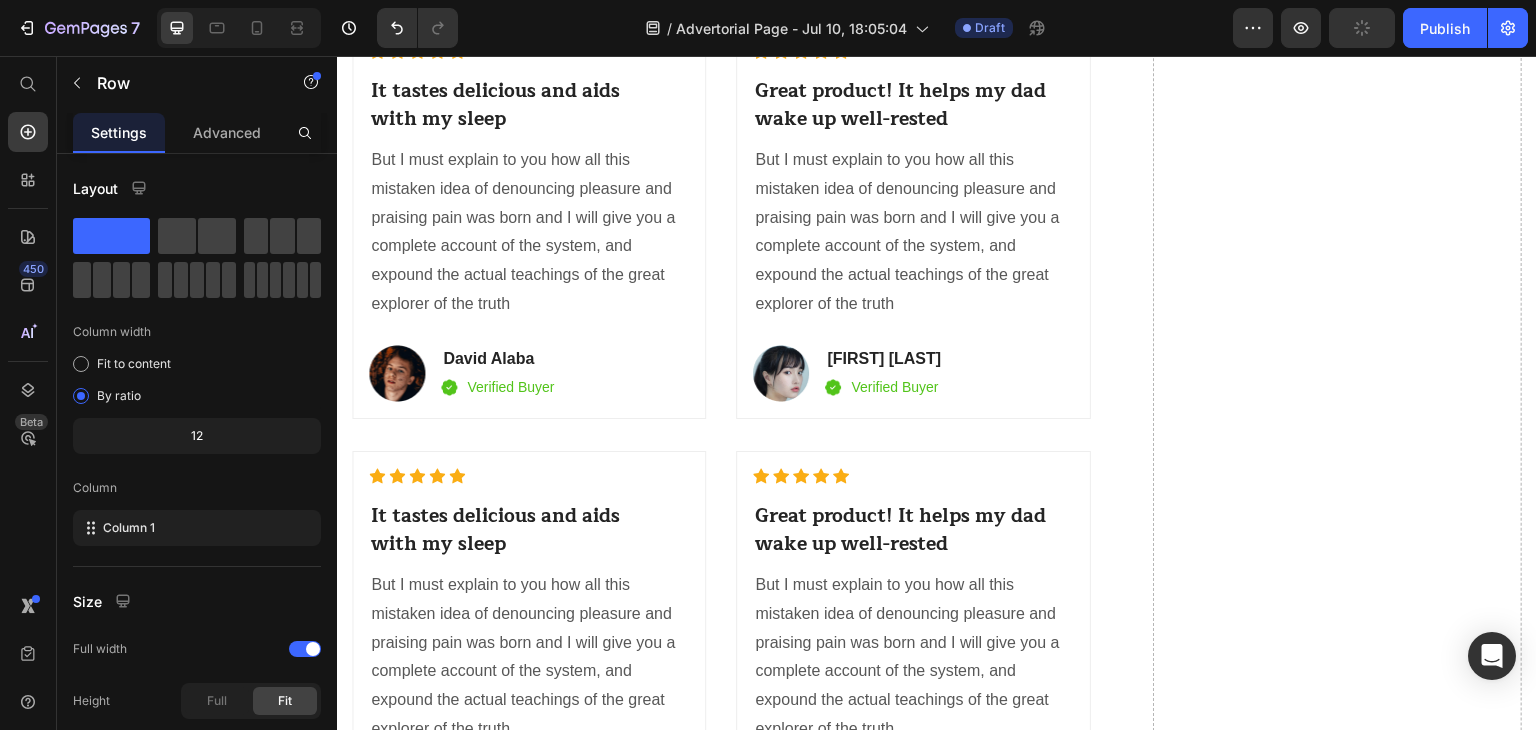 click 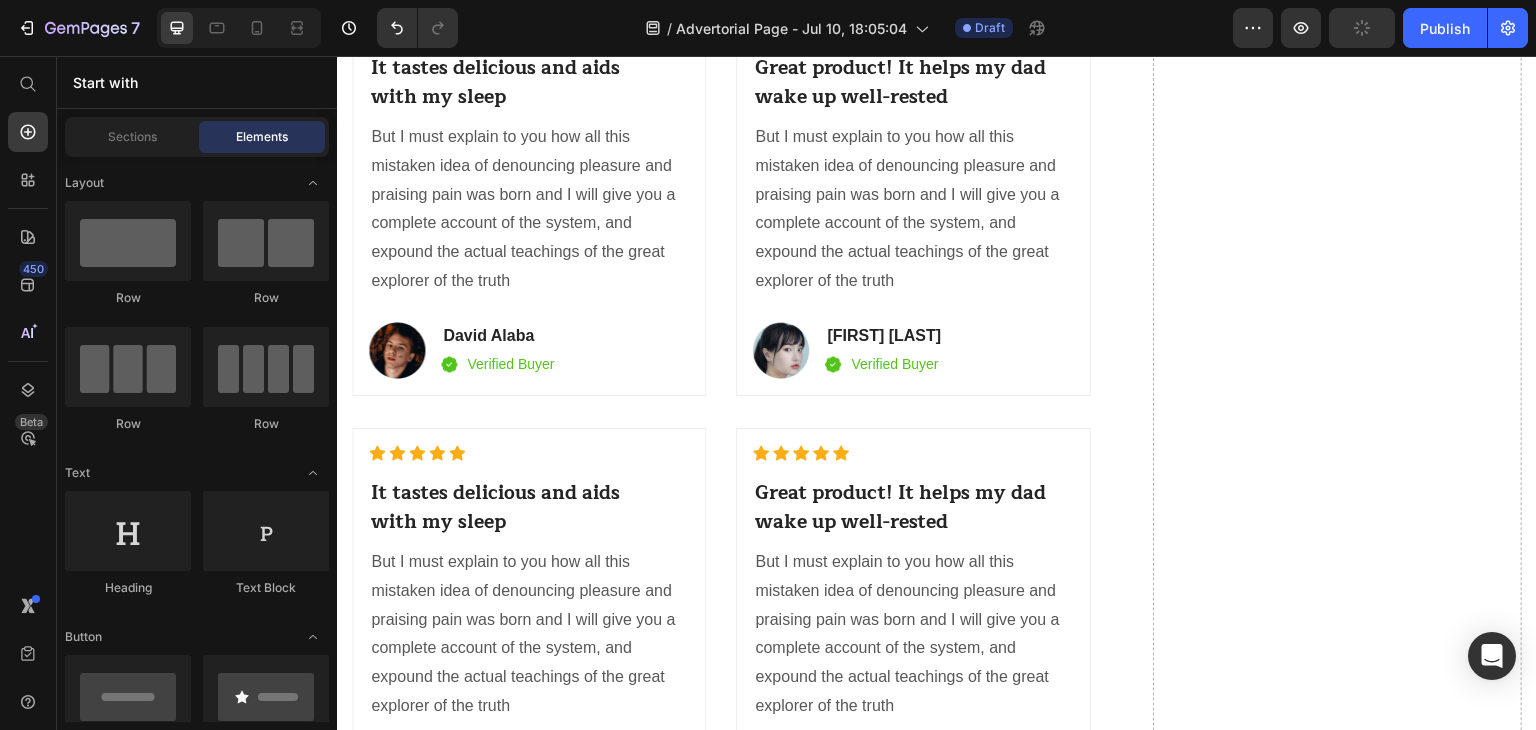 click 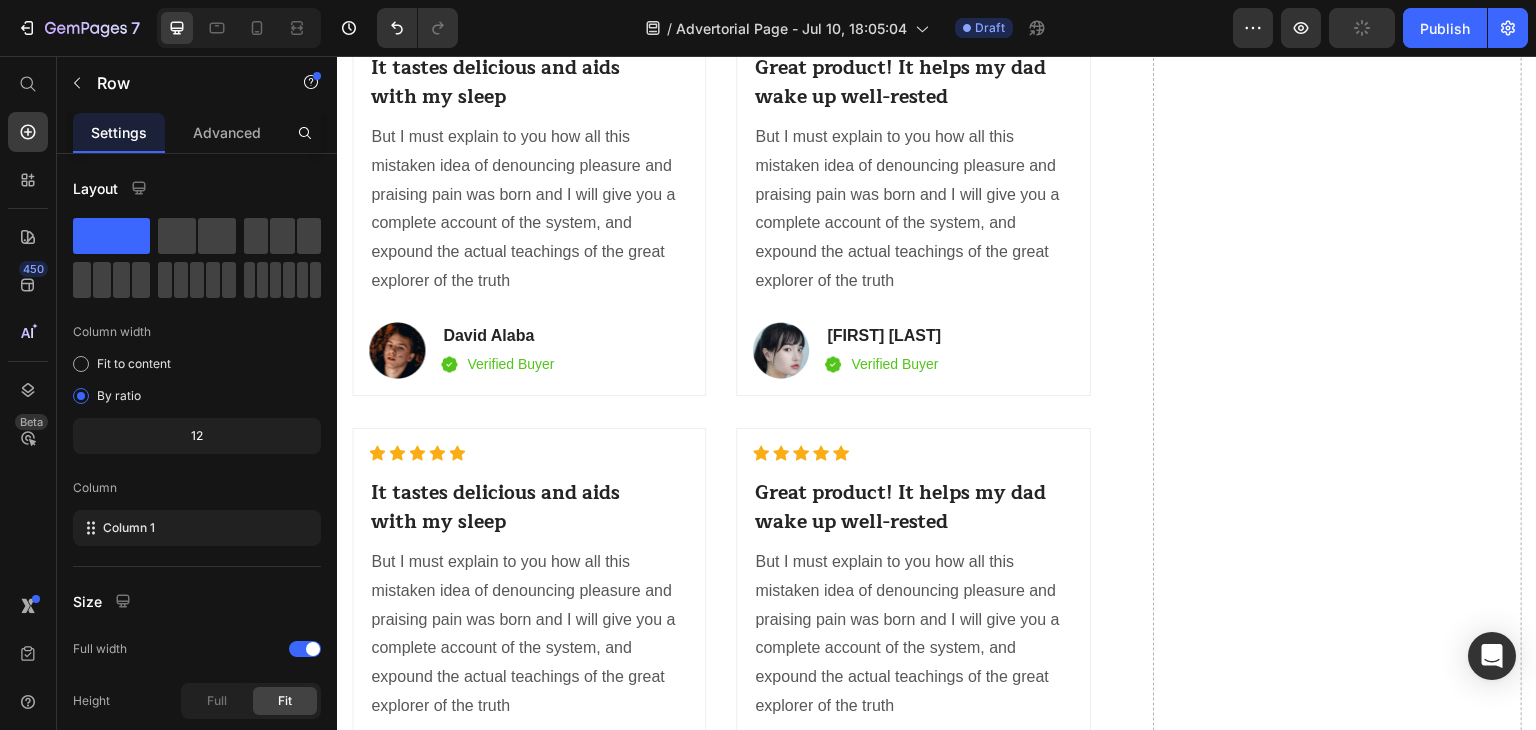 click 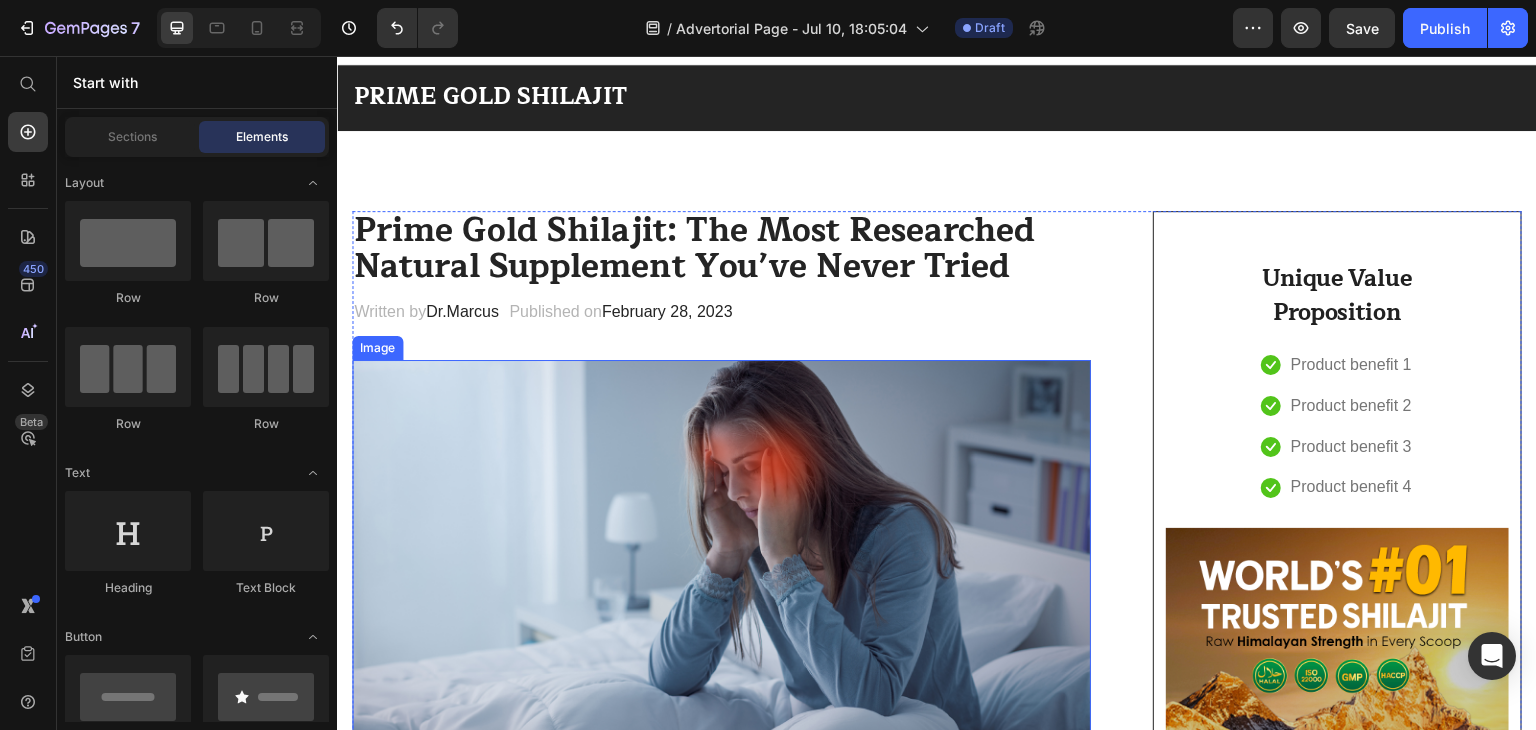 scroll, scrollTop: 0, scrollLeft: 0, axis: both 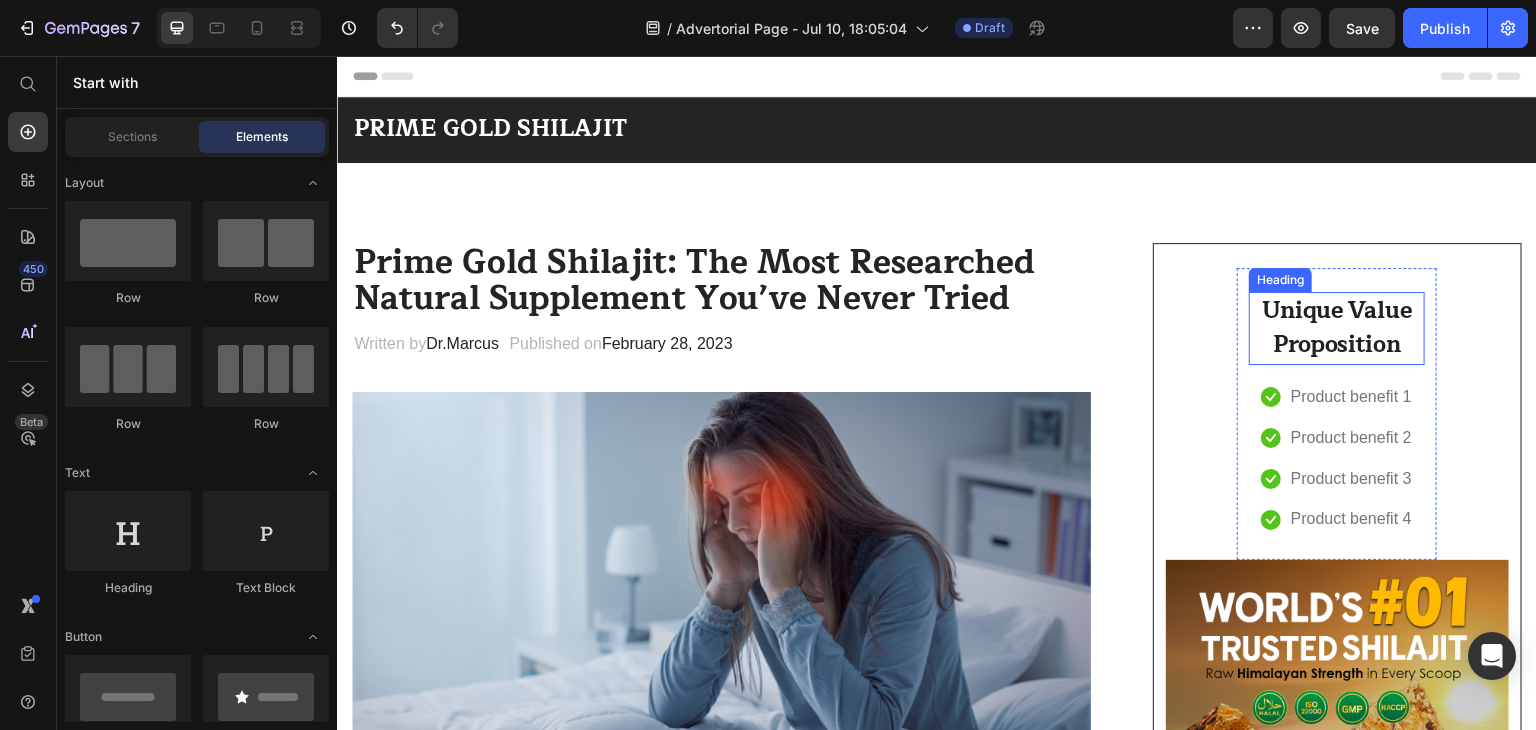 click on "Unique Value Proposition" at bounding box center [1337, 328] 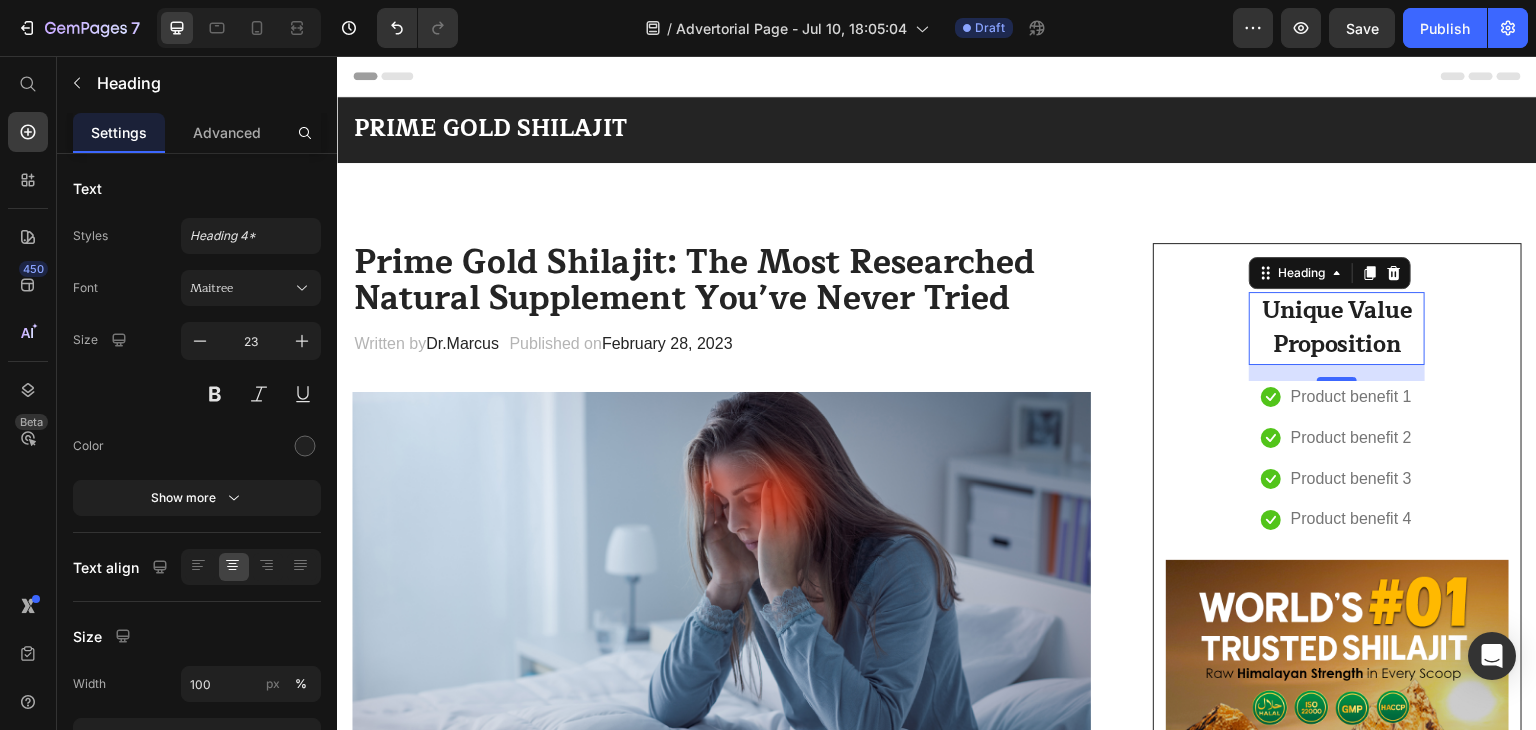 click on "16" at bounding box center (1337, 397) 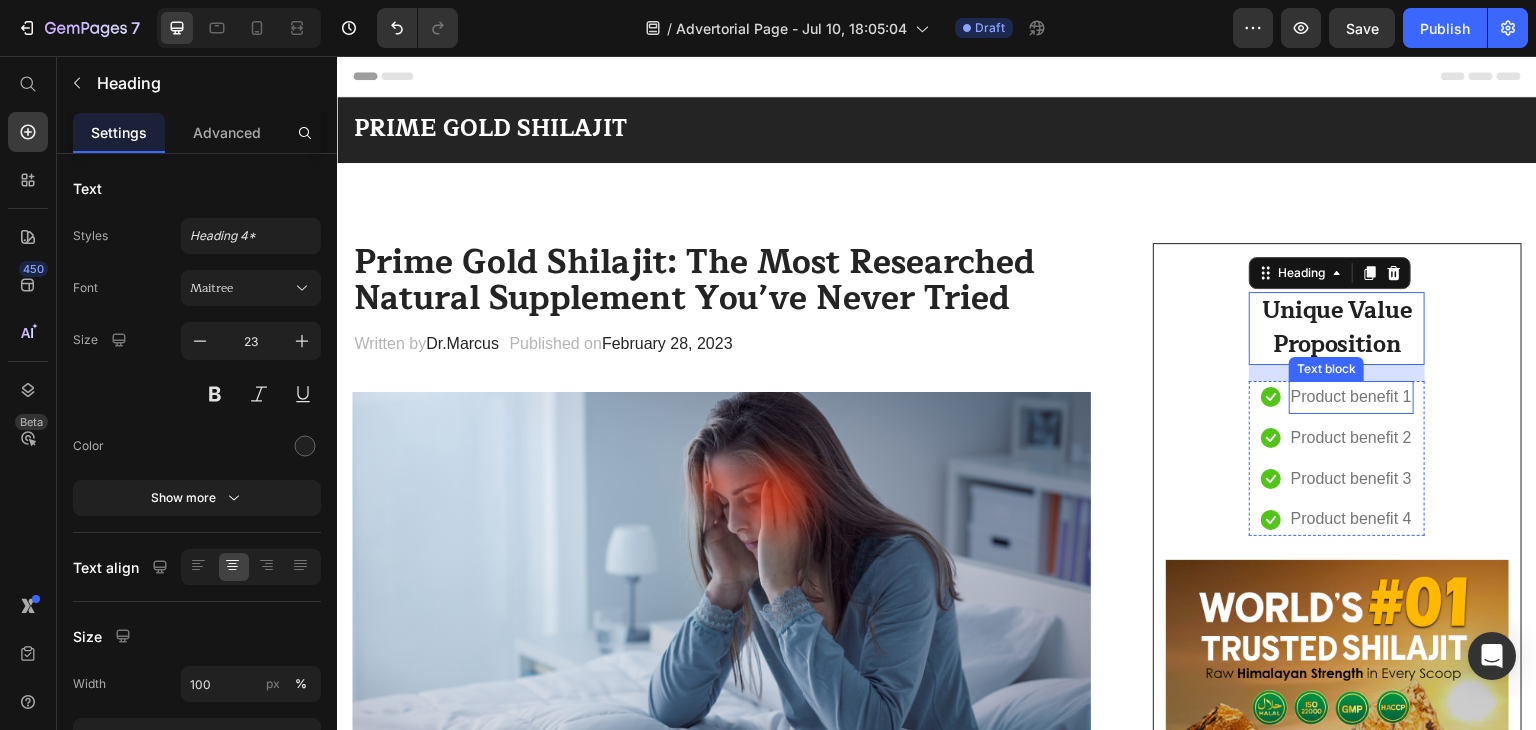 click on "Product benefit 1" at bounding box center [1351, 397] 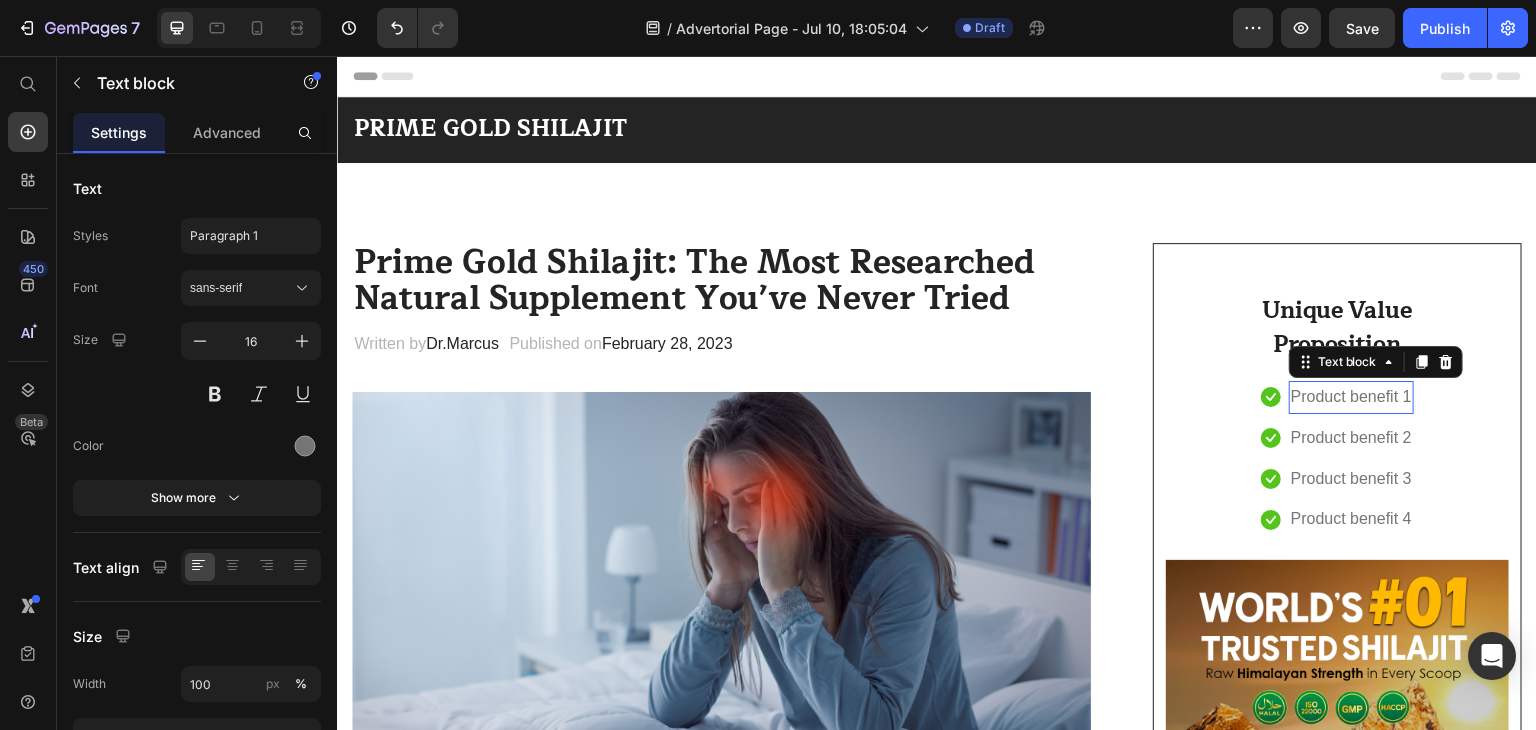 click on "Product benefit 1" at bounding box center (1351, 397) 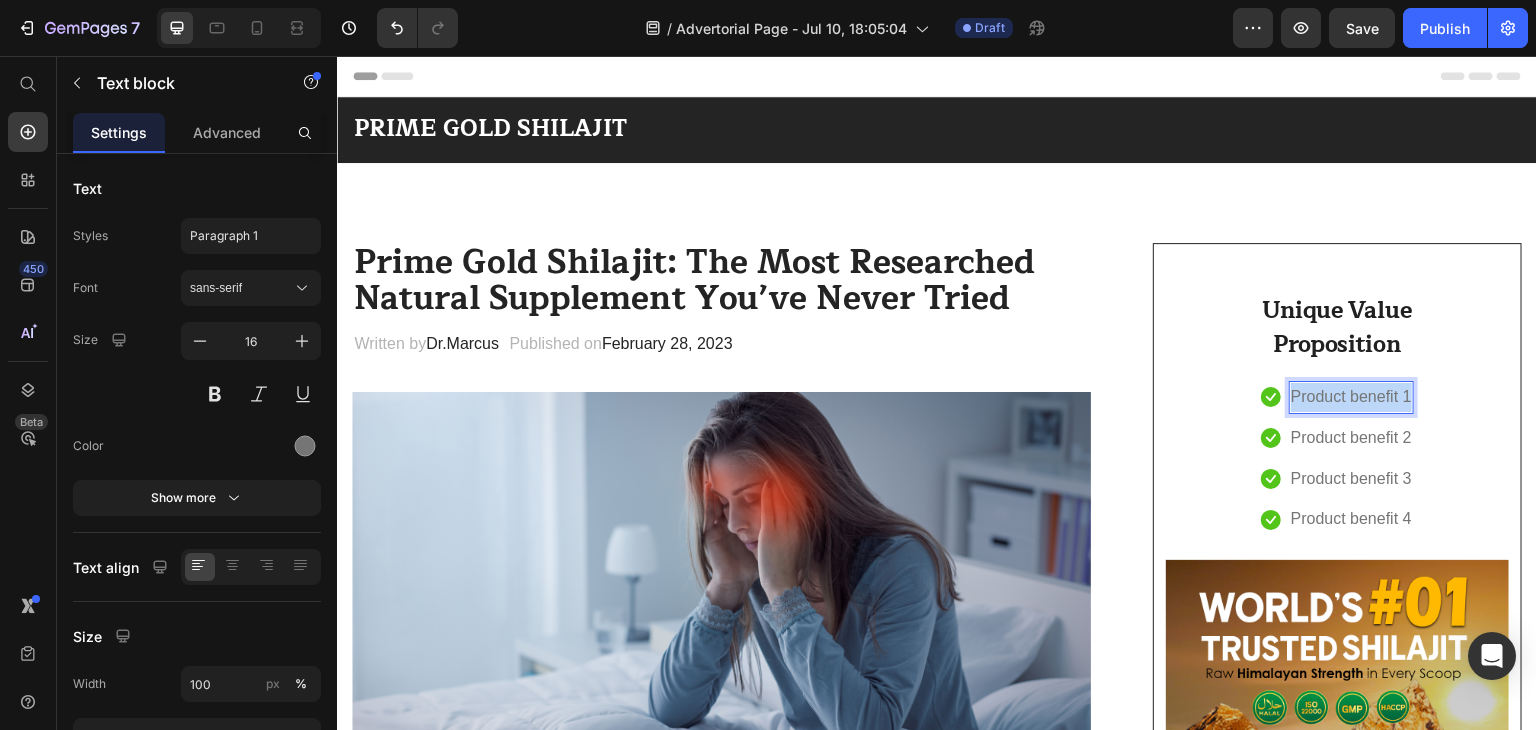 click on "Product benefit 1" at bounding box center [1351, 397] 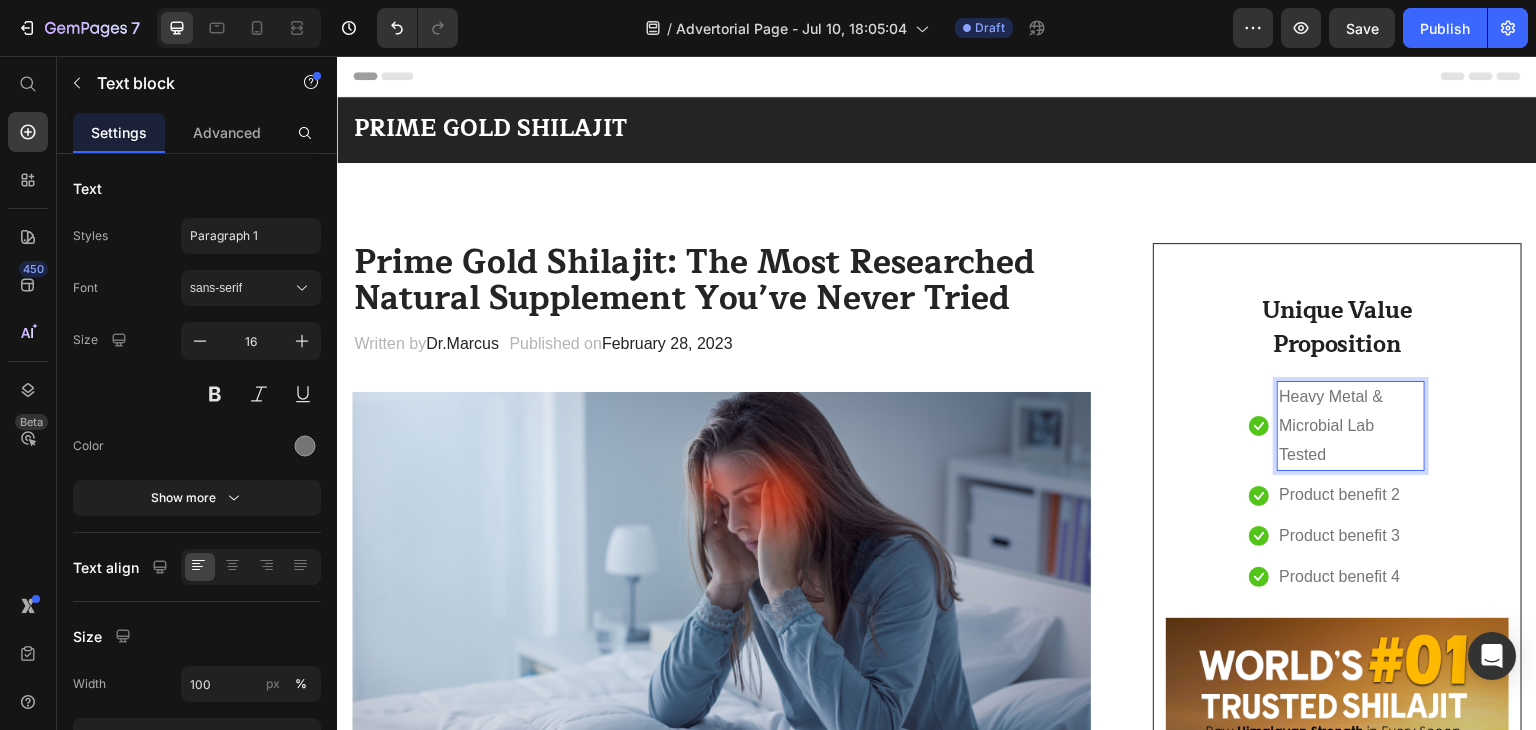 click on "Heavy Metal & Microbial Lab Tested" at bounding box center [1351, 426] 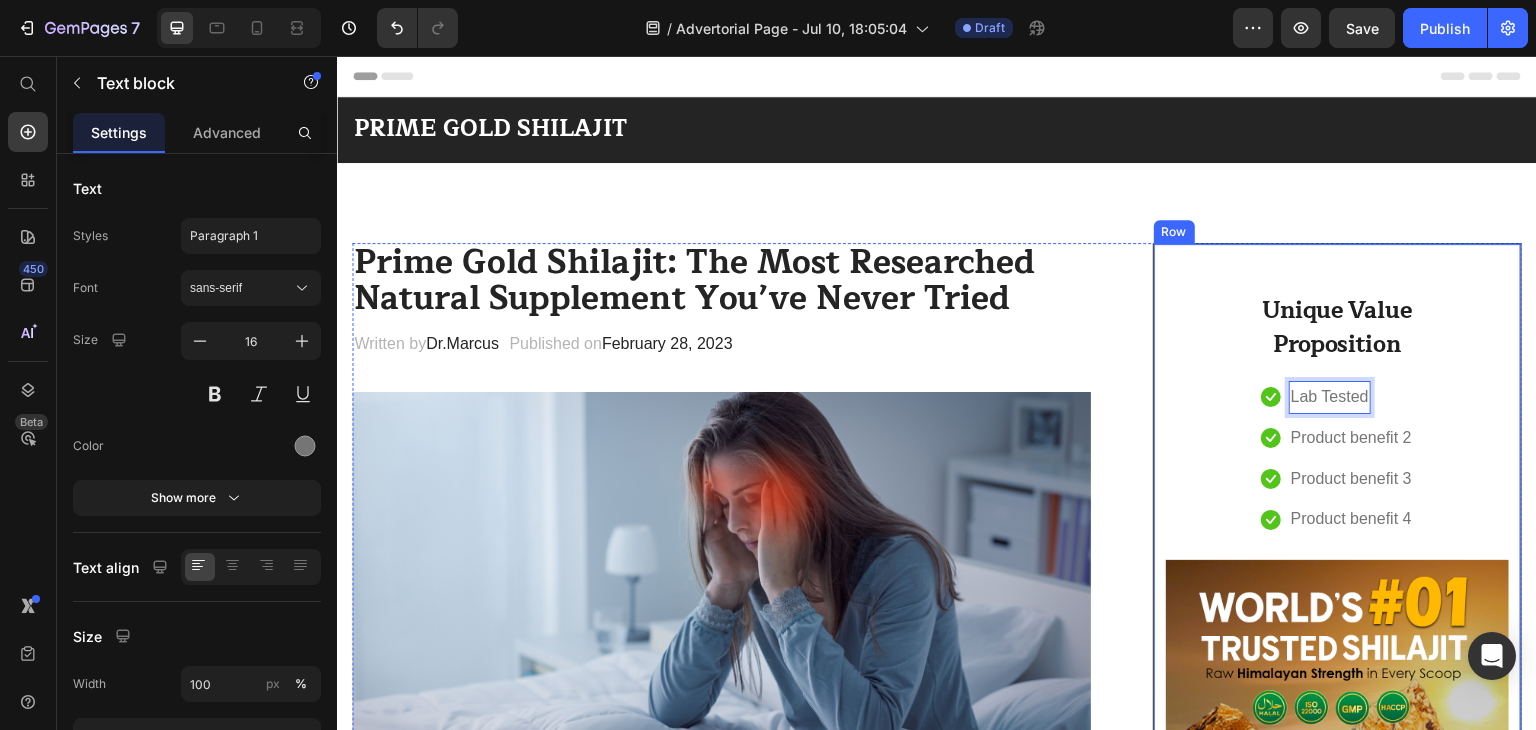 click on "Unique Value Proposition Heading
Icon [TESTED] Text block   0
Icon Product benefit 2 Text block
Icon Product benefit 3  Text block
Icon Product benefit 4   Text block Icon List Row Image  	   CHECK AVAILABILITY Button ✔️ 30-Day Money-Back Guarantee Text block" at bounding box center [1337, 717] 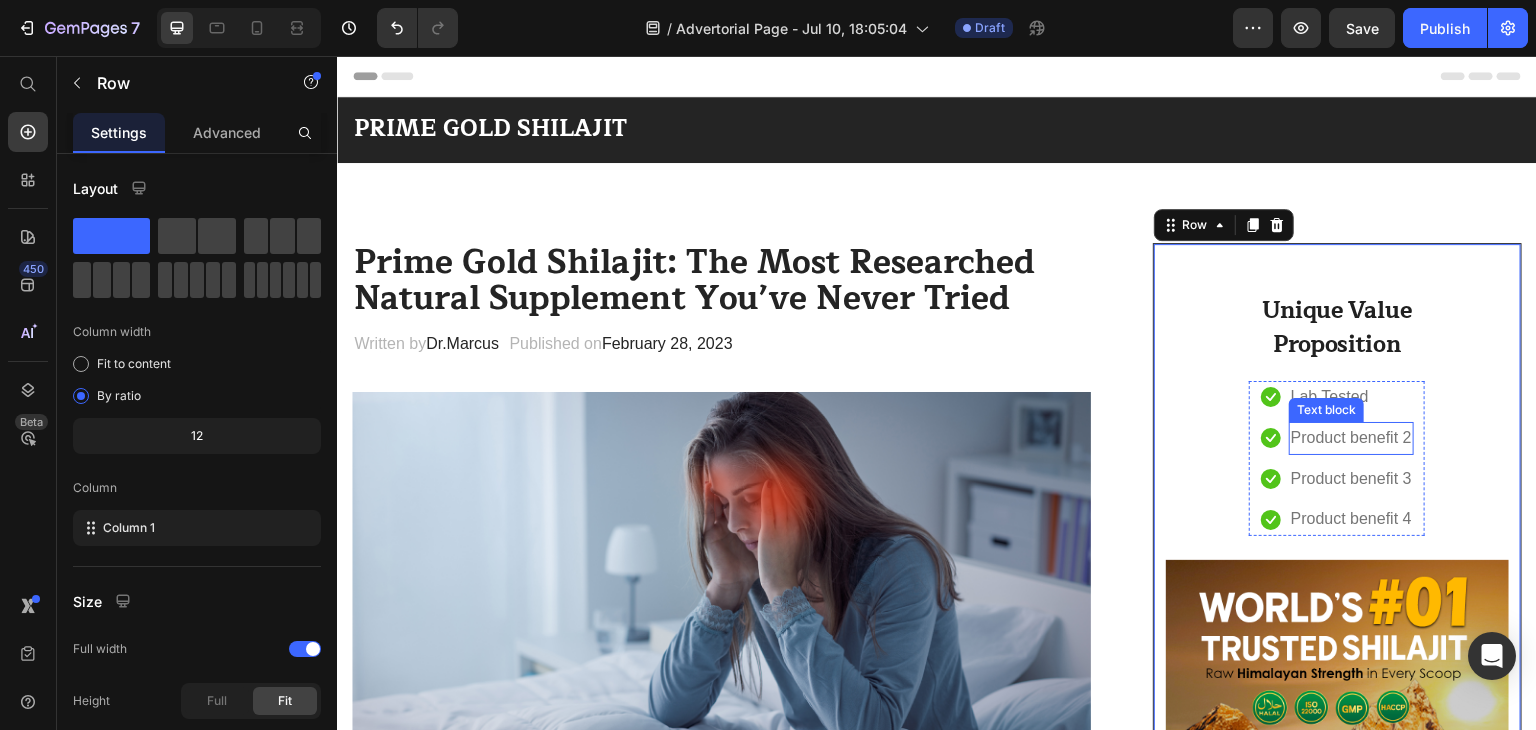 click on "Product benefit 2" at bounding box center [1351, 438] 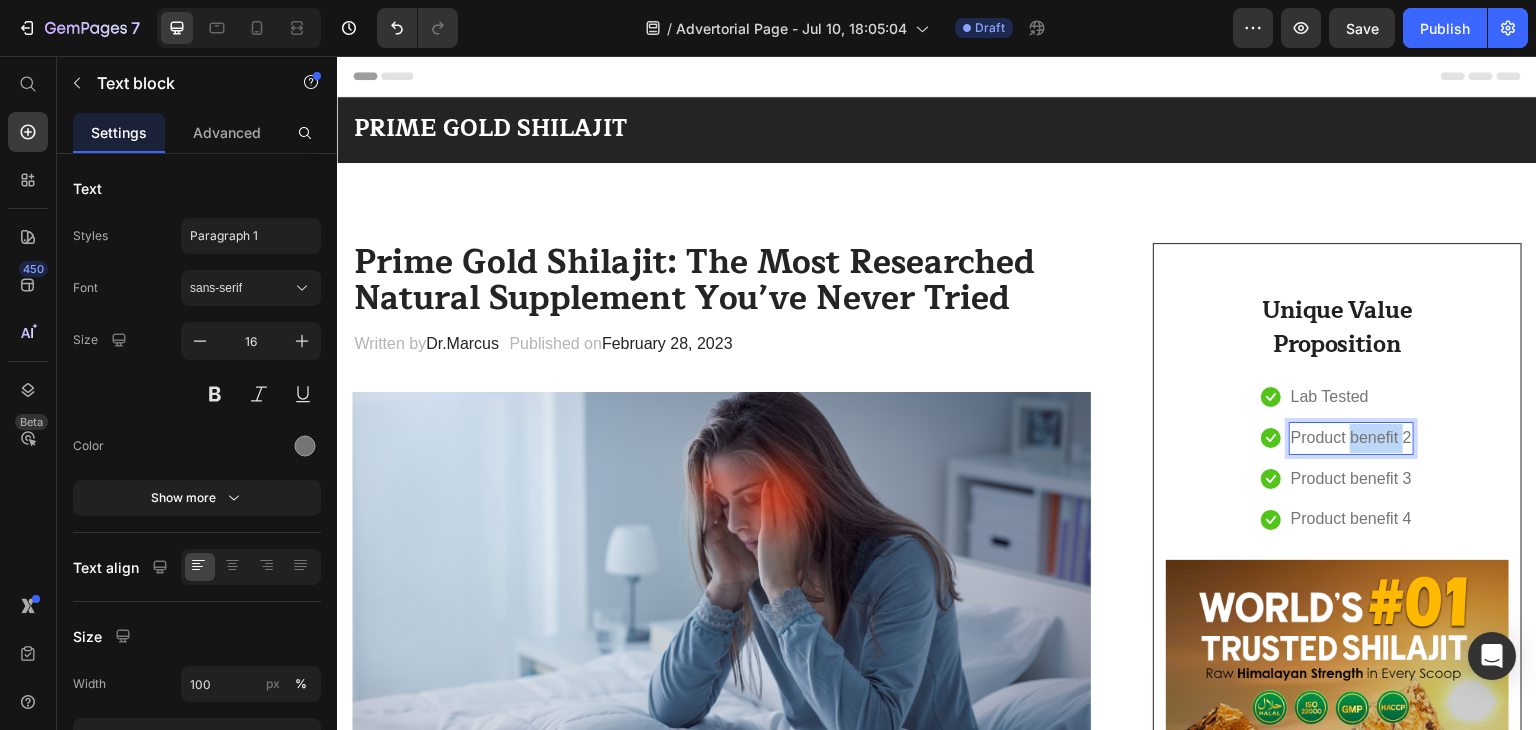 click on "Product benefit 2" at bounding box center (1351, 438) 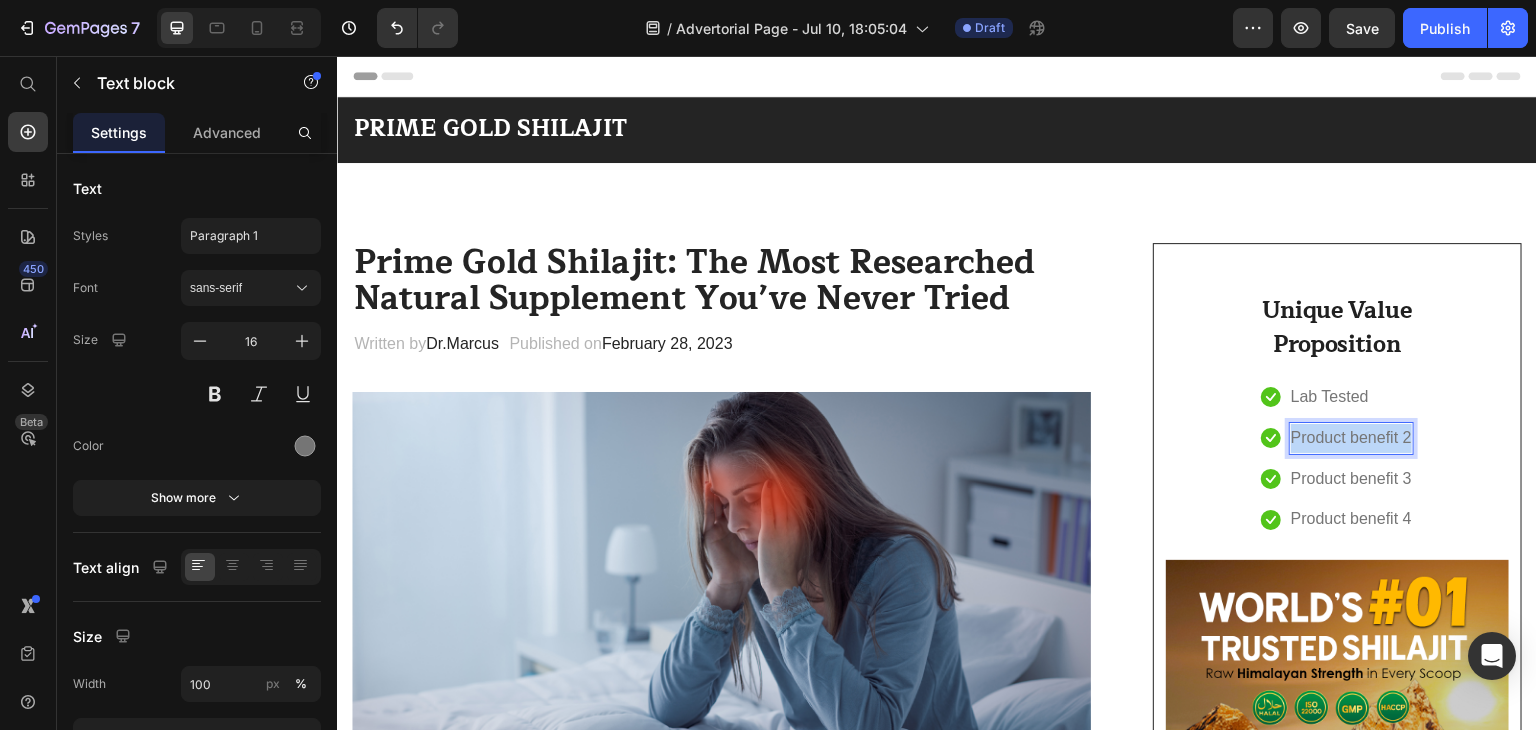 click on "Product benefit 2" at bounding box center [1351, 438] 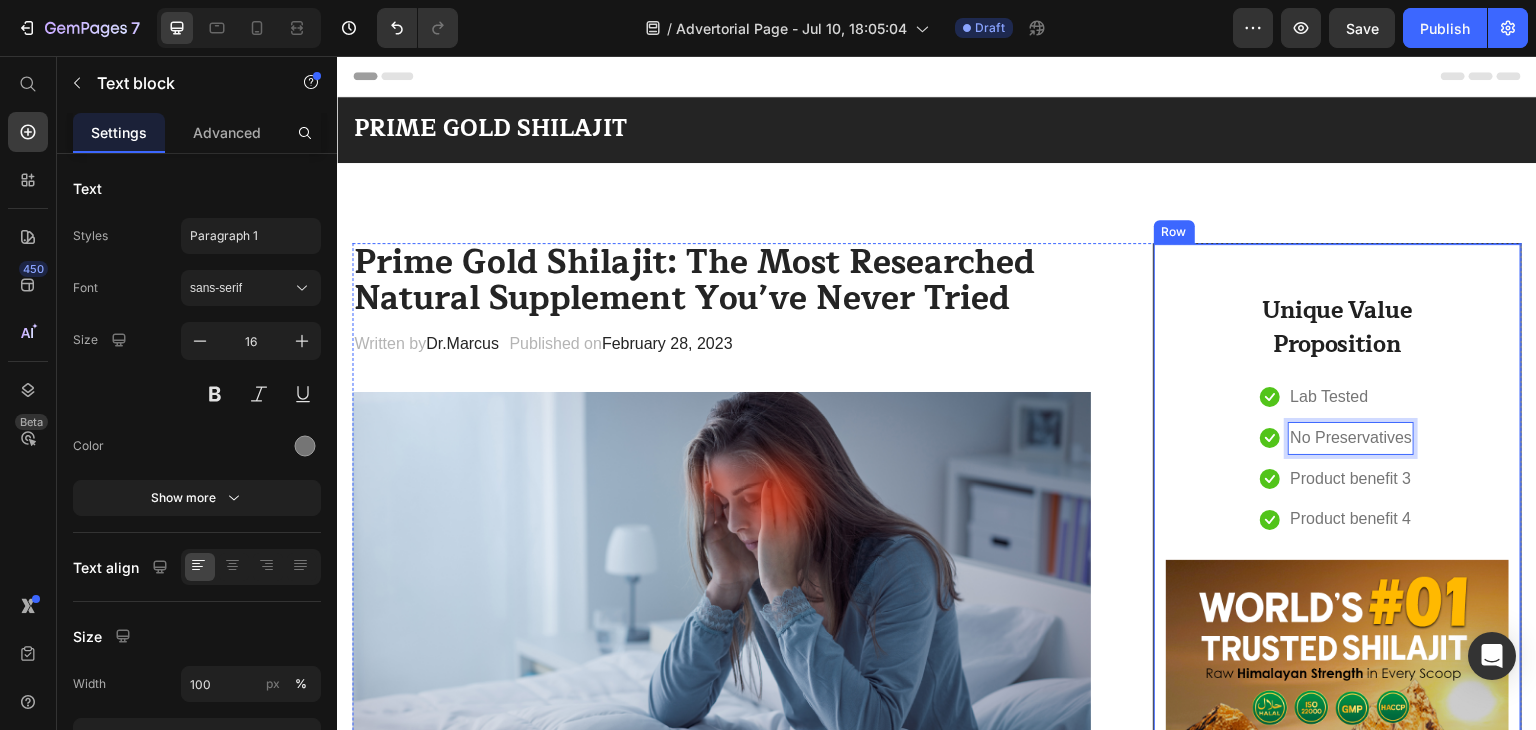 click on "Unique Value Proposition Heading
Icon [TESTED] Text block
Icon No Preservatives Text block   0
Icon Product benefit 3  Text block
Icon Product benefit 4   Text block Icon List Row Image  	   CHECK AVAILABILITY Button ✔️ 30-Day Money-Back Guarantee Text block" at bounding box center [1337, 717] 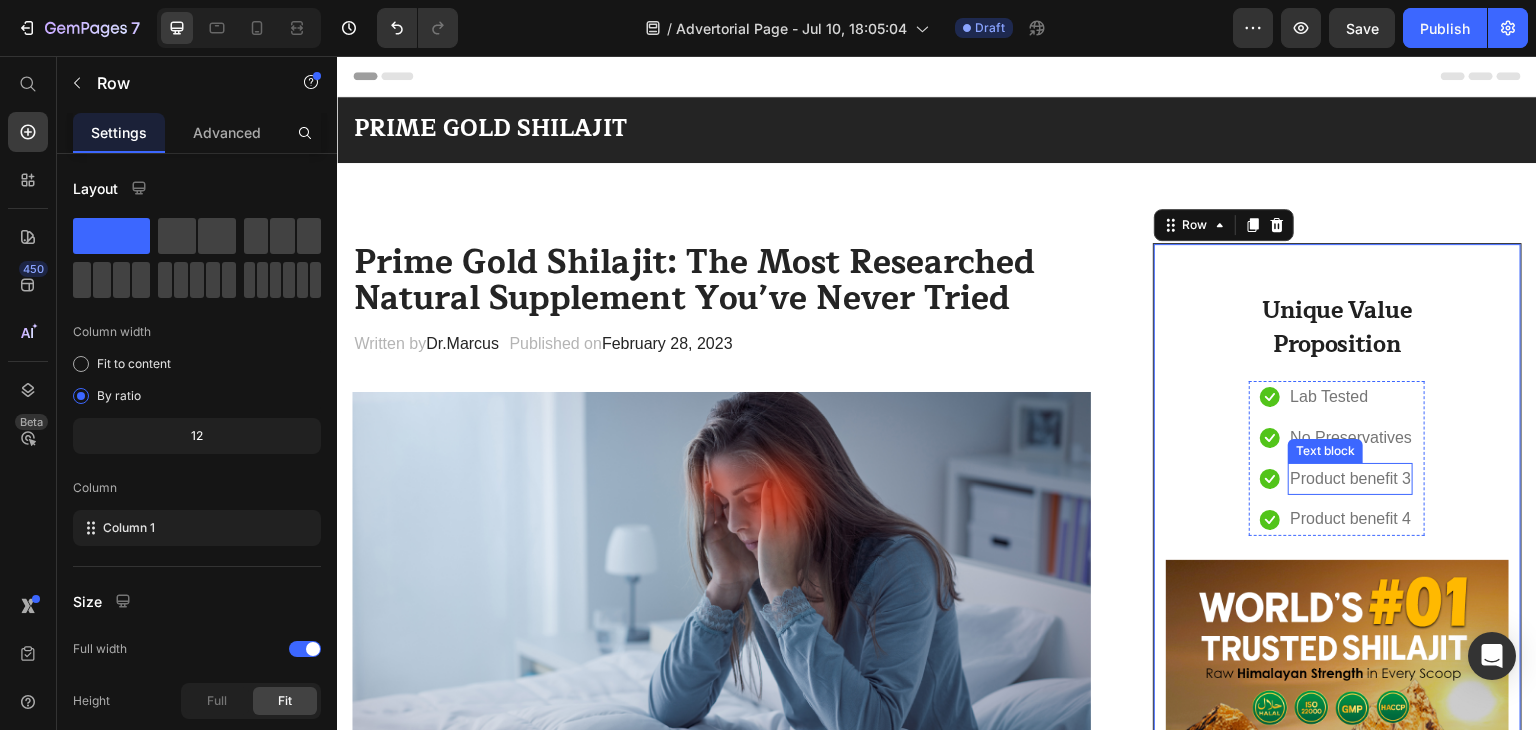 click on "Product benefit 3" at bounding box center (1350, 479) 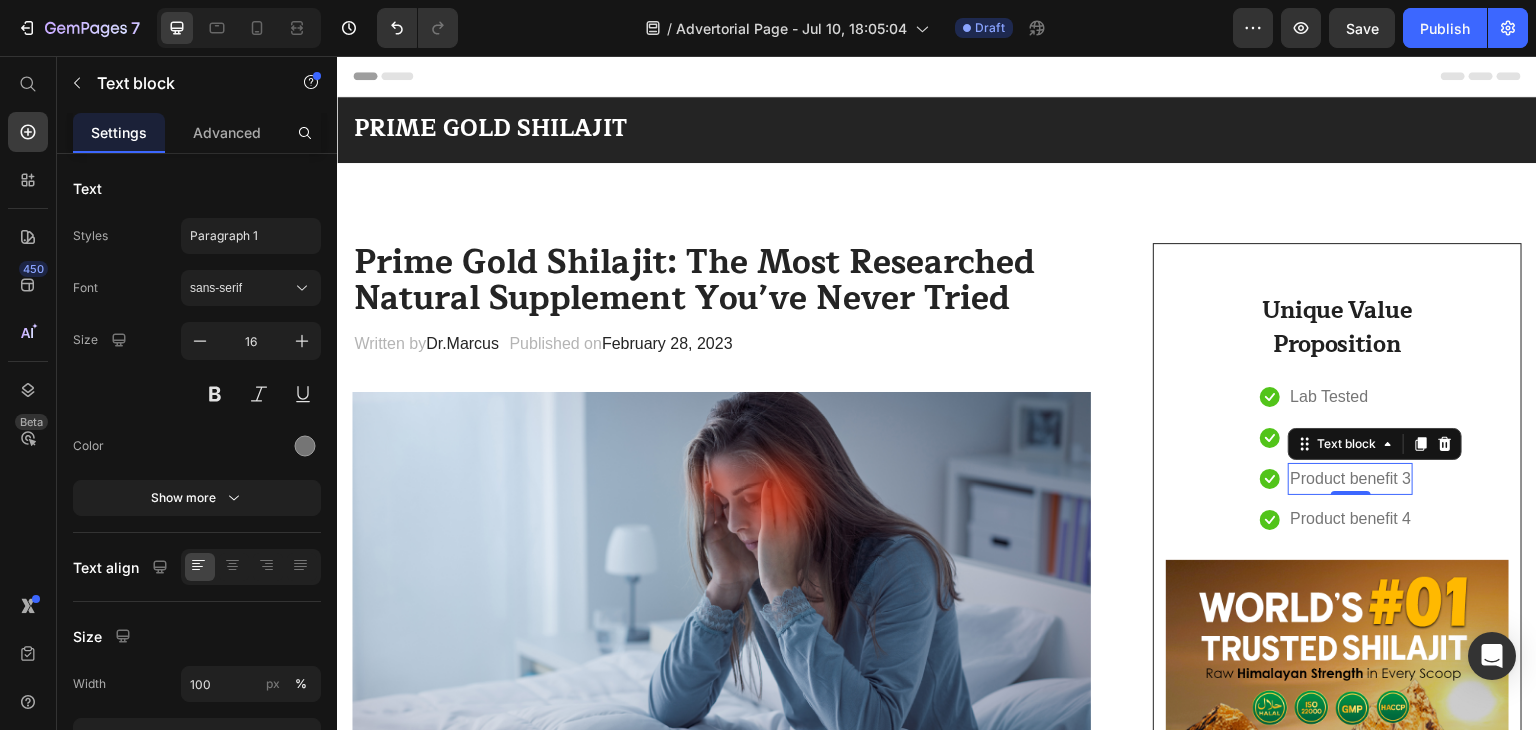 click on "Product benefit 3" at bounding box center [1350, 479] 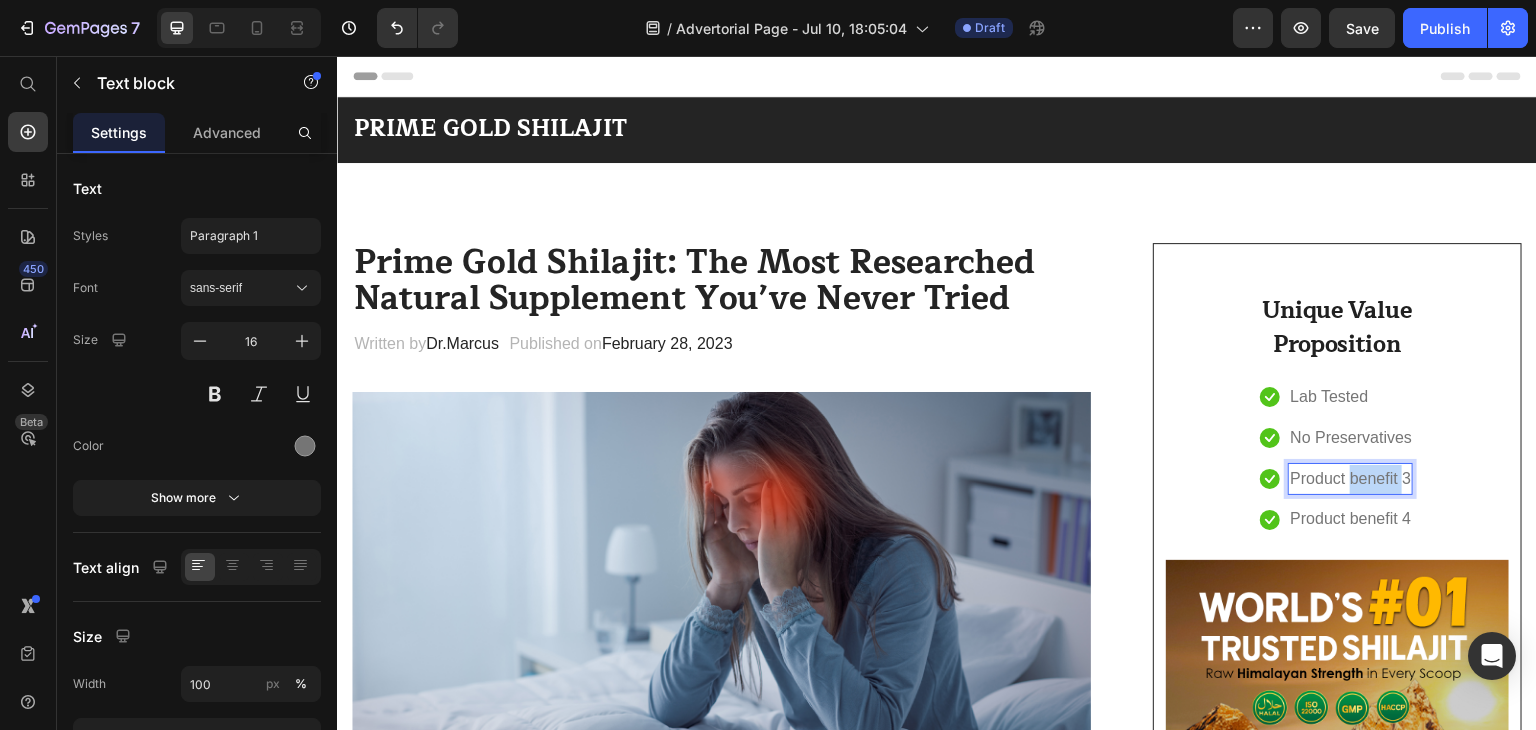 click on "Product benefit 3" at bounding box center [1350, 479] 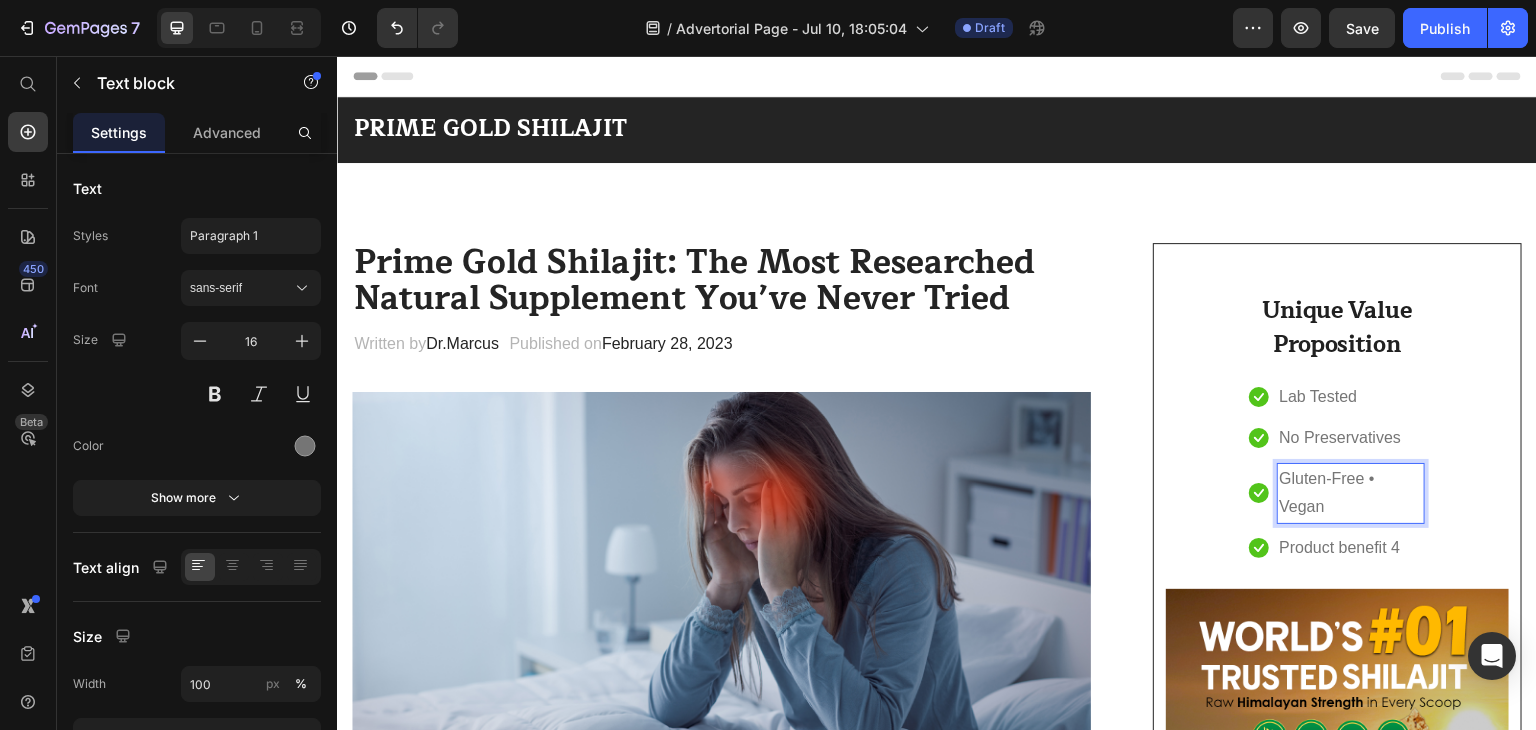 click on "Gluten-Free • Vegan" at bounding box center (1351, 494) 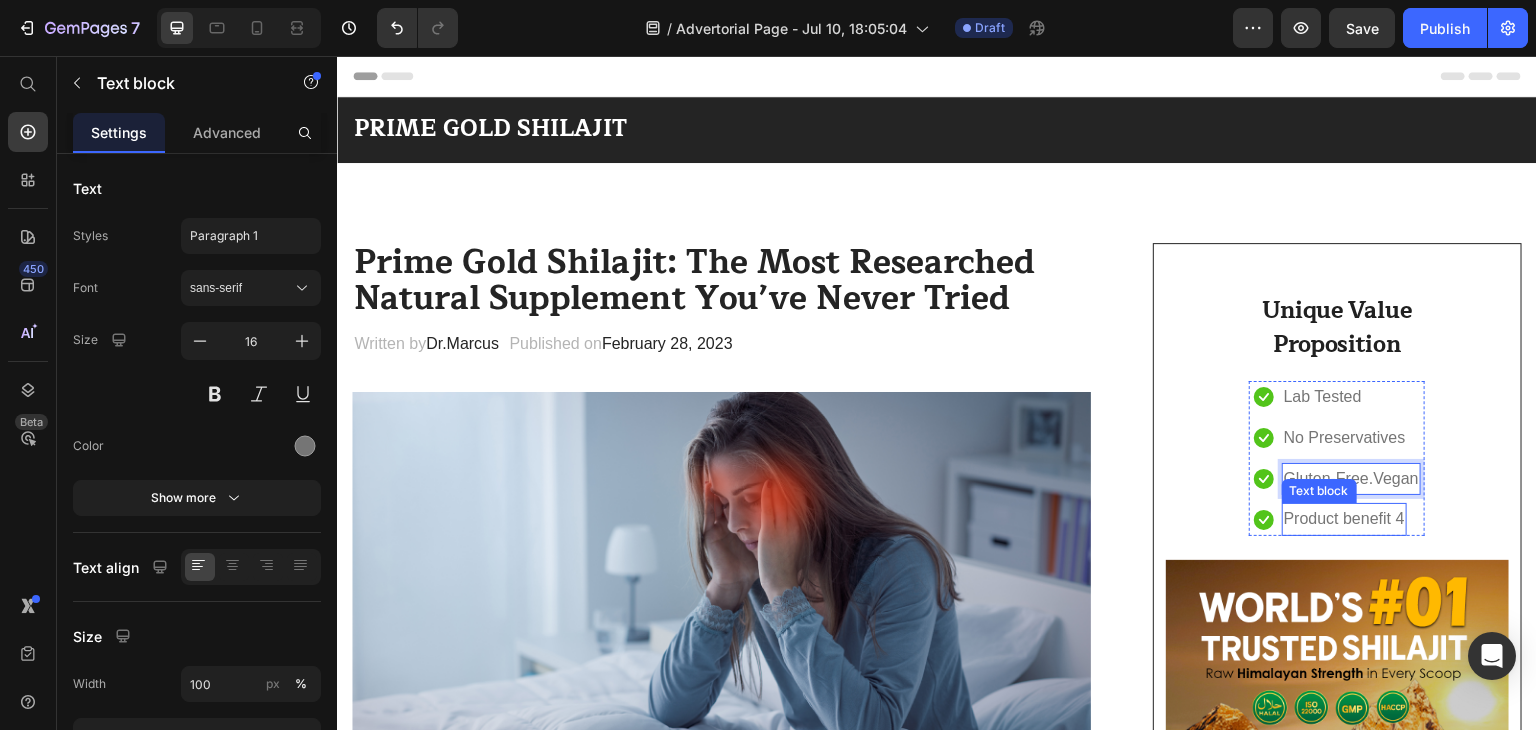 click on "Product benefit 4" at bounding box center (1344, 519) 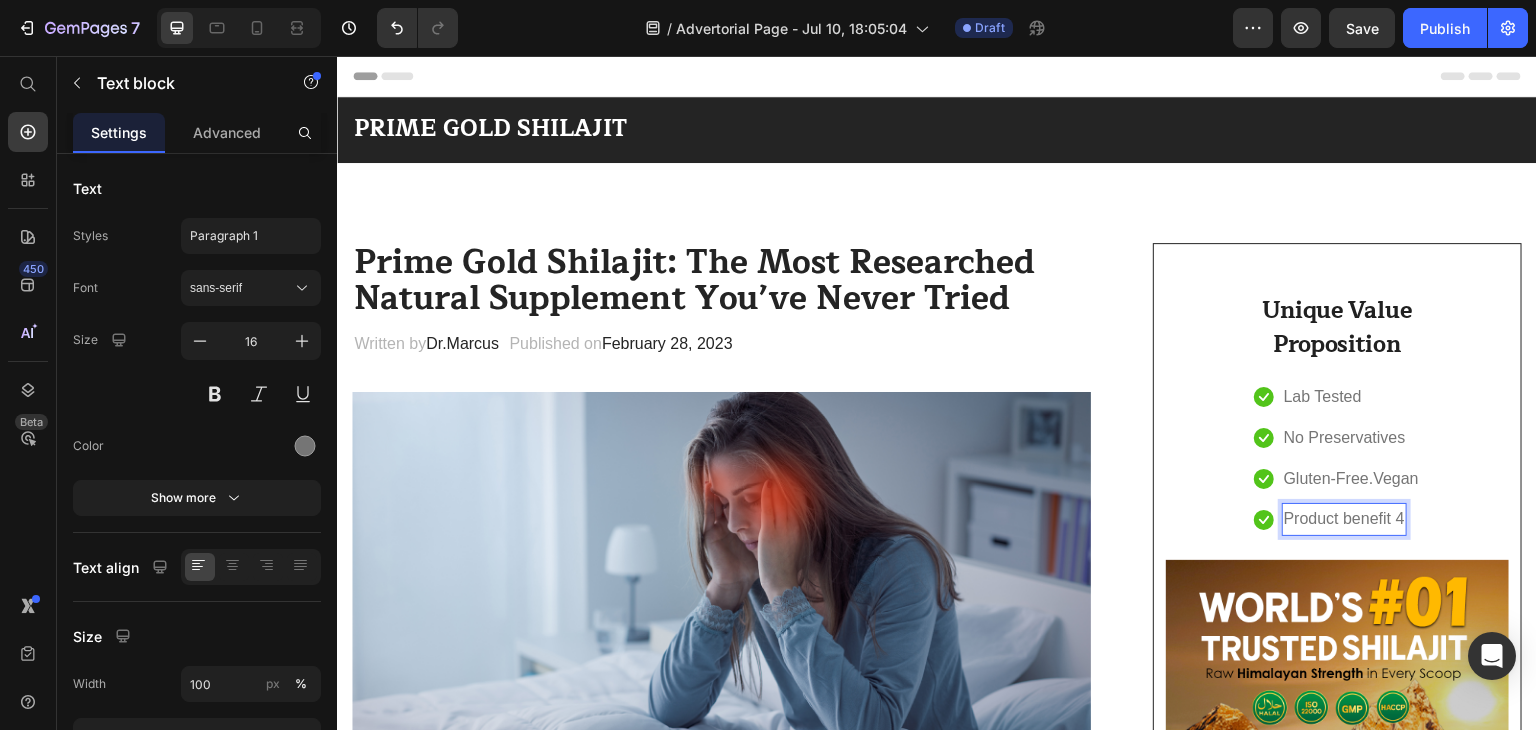 click on "Product benefit 4" at bounding box center (1344, 519) 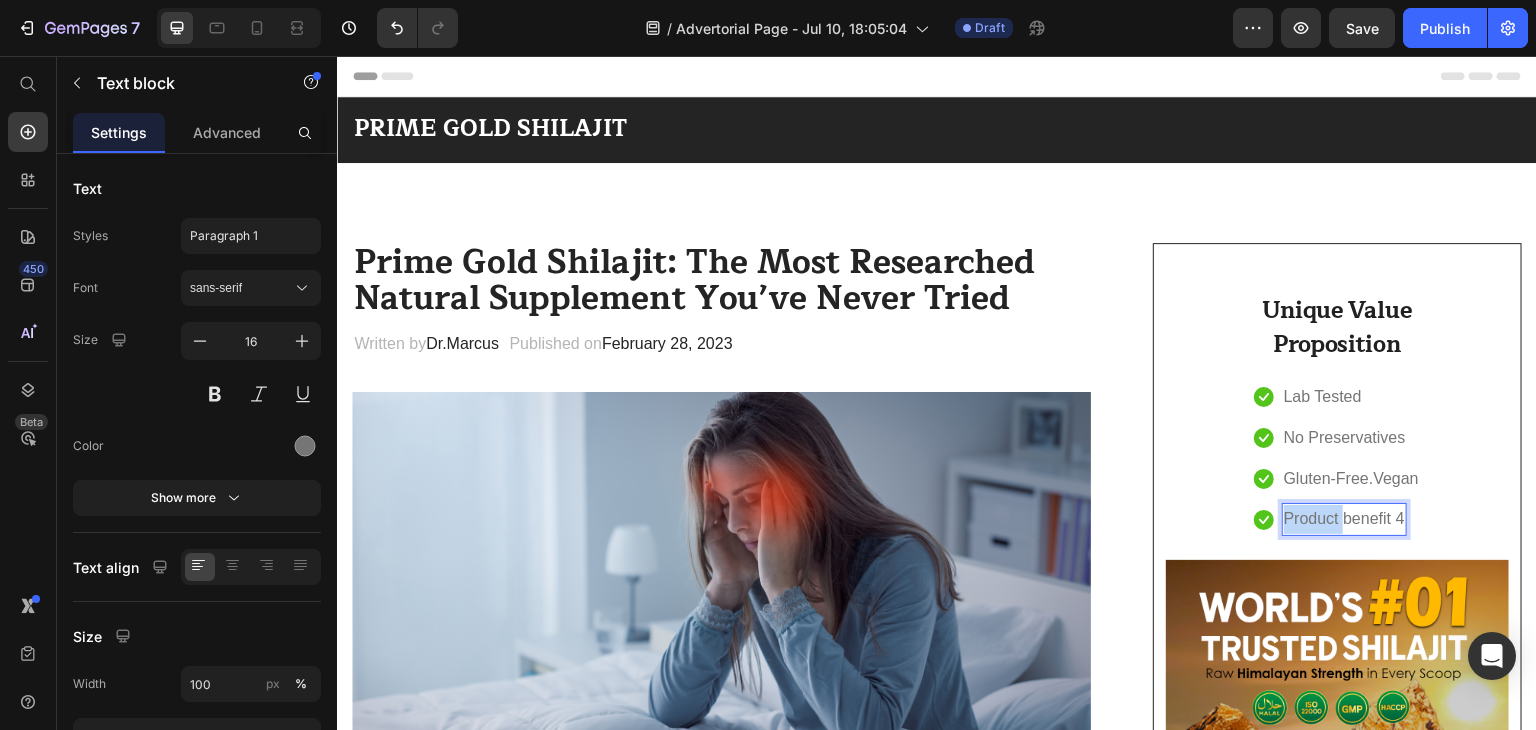 click on "Product benefit 4" at bounding box center [1344, 519] 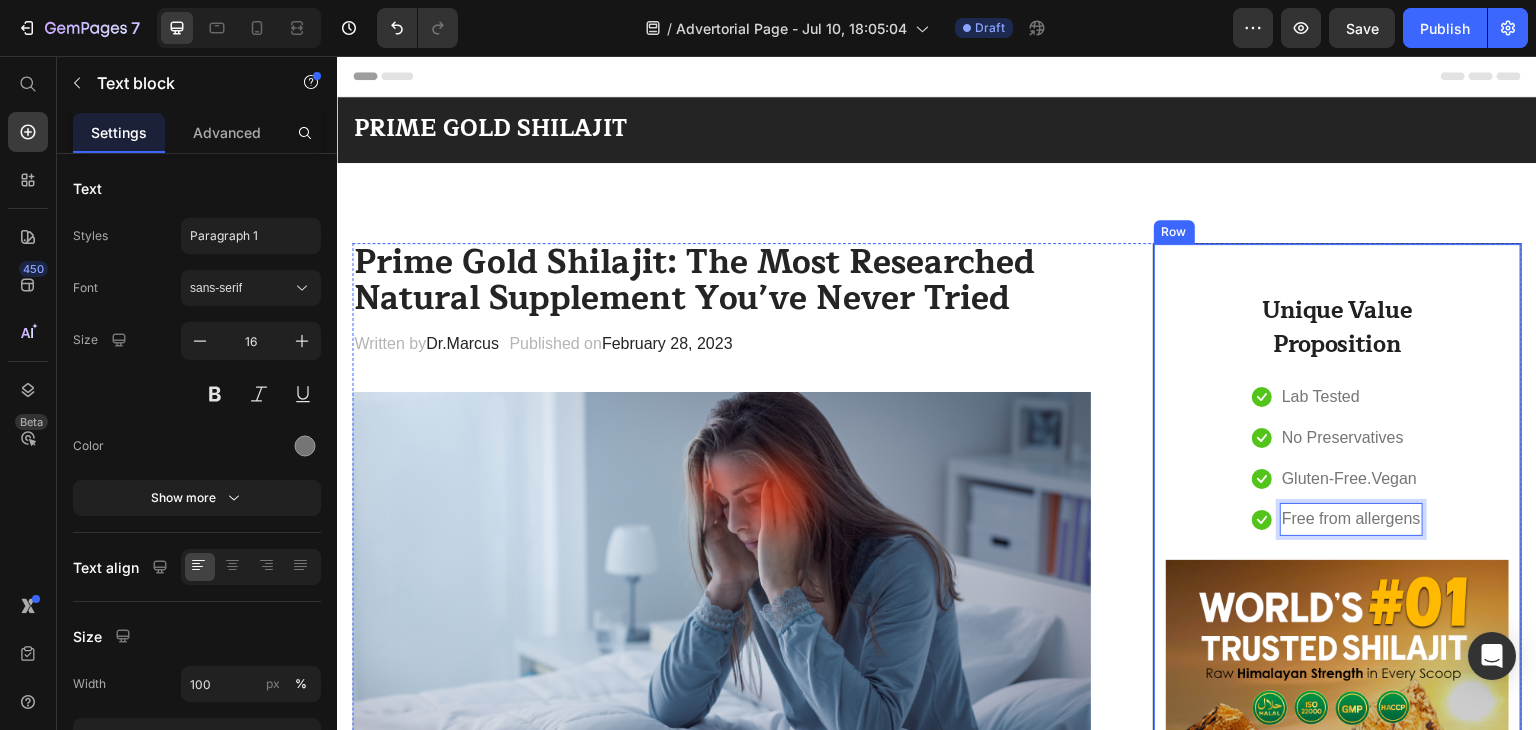 click on "Unique Value Proposition Heading
Icon [TESTED] Text block
Icon No Preservatives Text block
Icon Gluten-Free.Vegan Text block
Icon Free from allergens Text block   0 Icon List Row Image  	   CHECK AVAILABILITY Button ✔️ 30-Day Money-Back Guarantee Text block" at bounding box center (1337, 717) 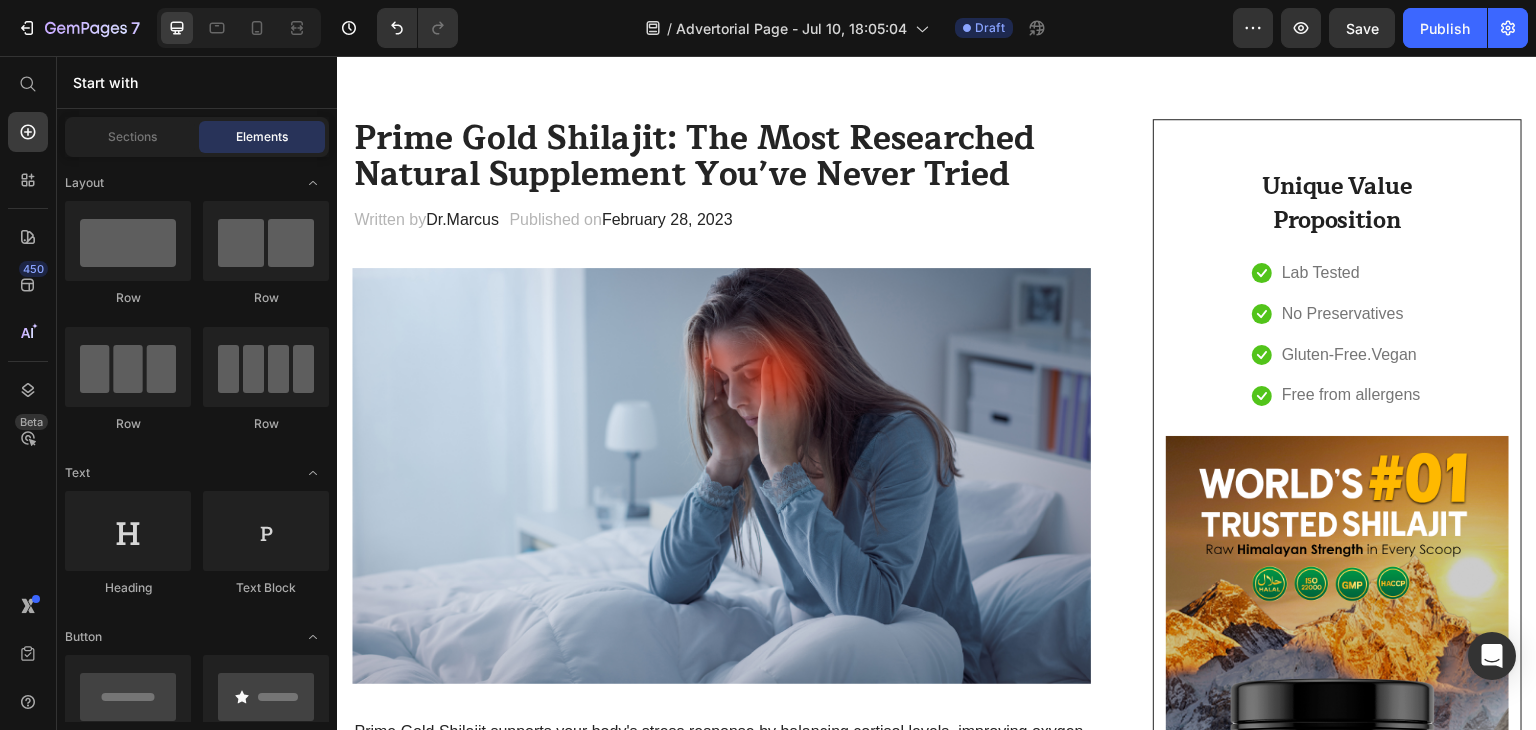 scroll, scrollTop: 224, scrollLeft: 0, axis: vertical 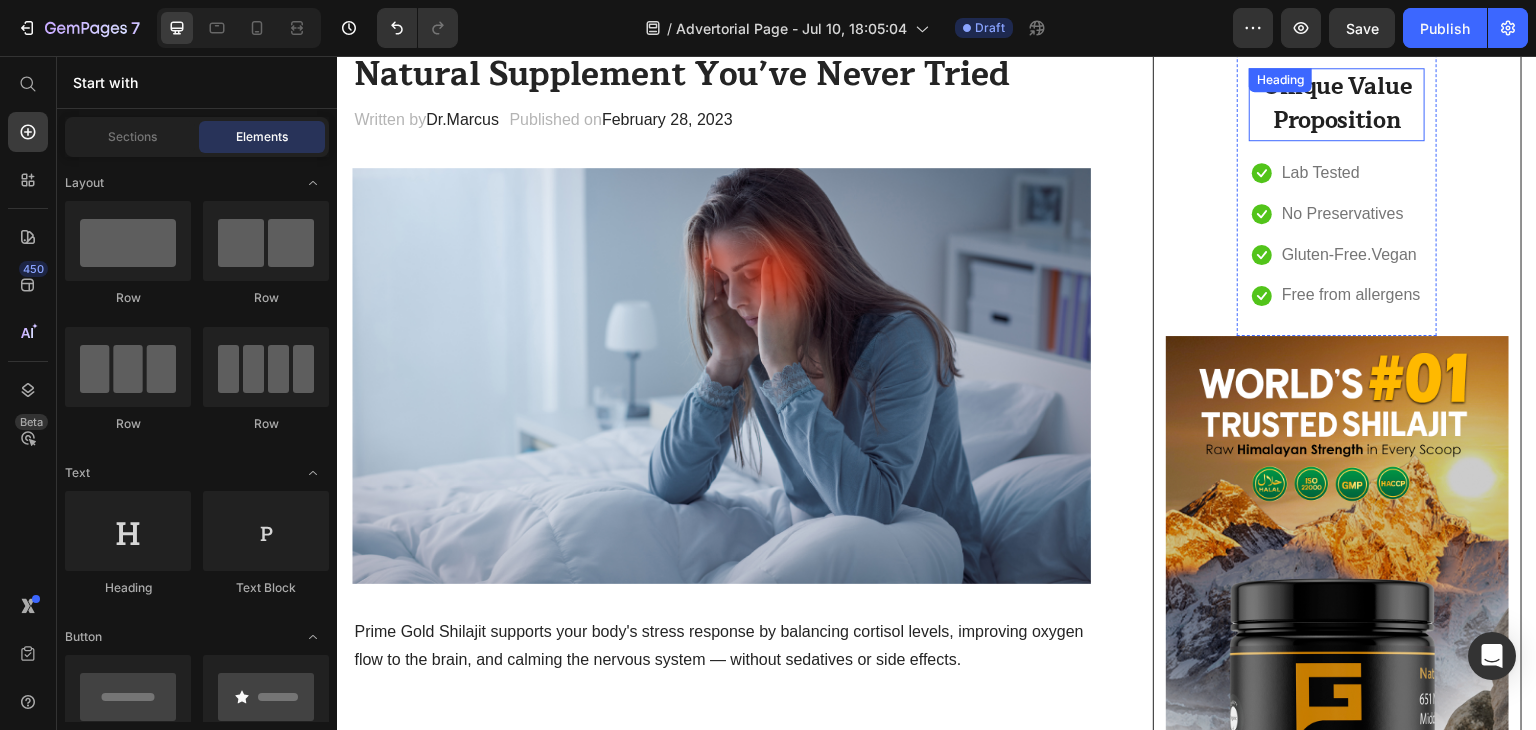 click on "Unique Value Proposition Heading" at bounding box center (1337, 104) 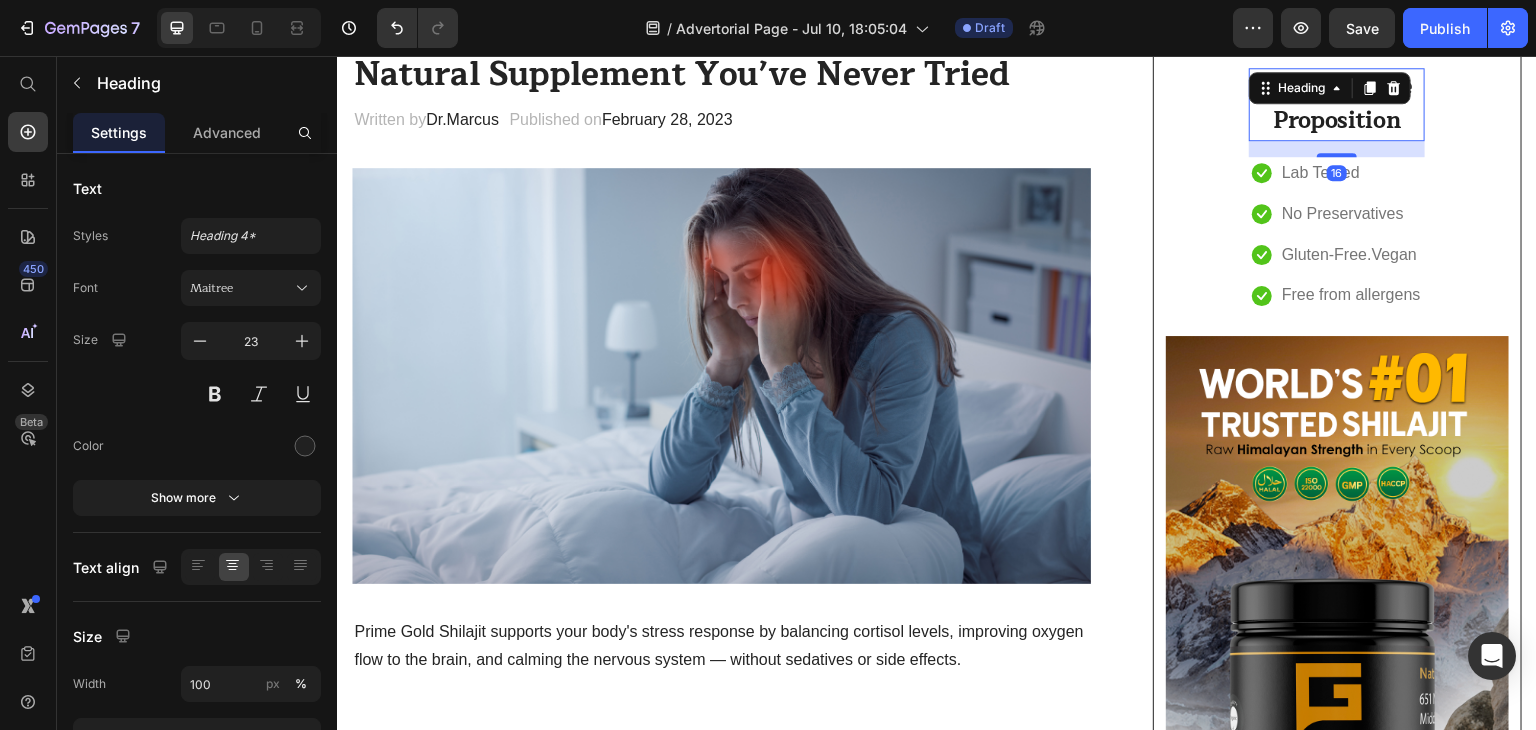 click on "Heading" at bounding box center (1301, 88) 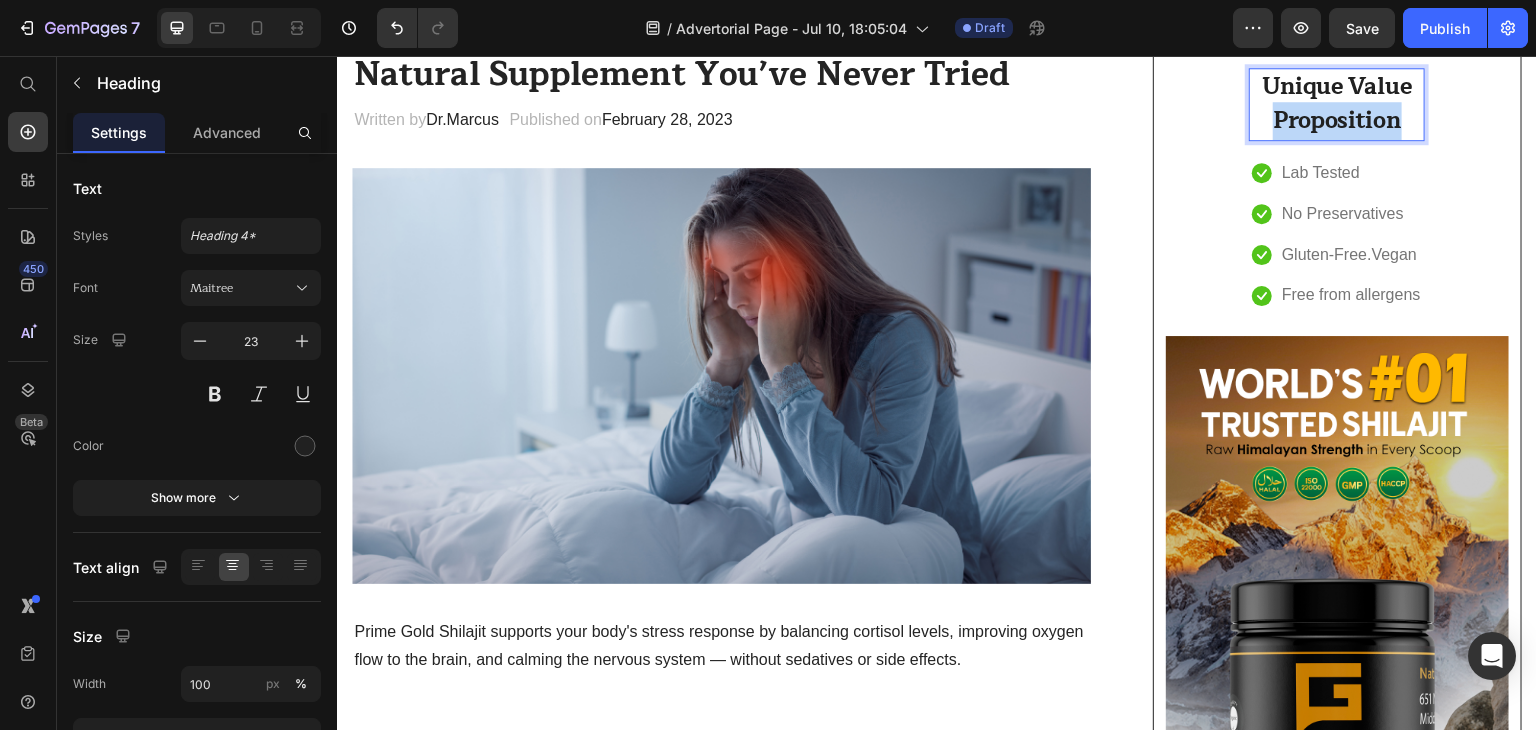 click on "Unique Value Proposition" at bounding box center (1337, 104) 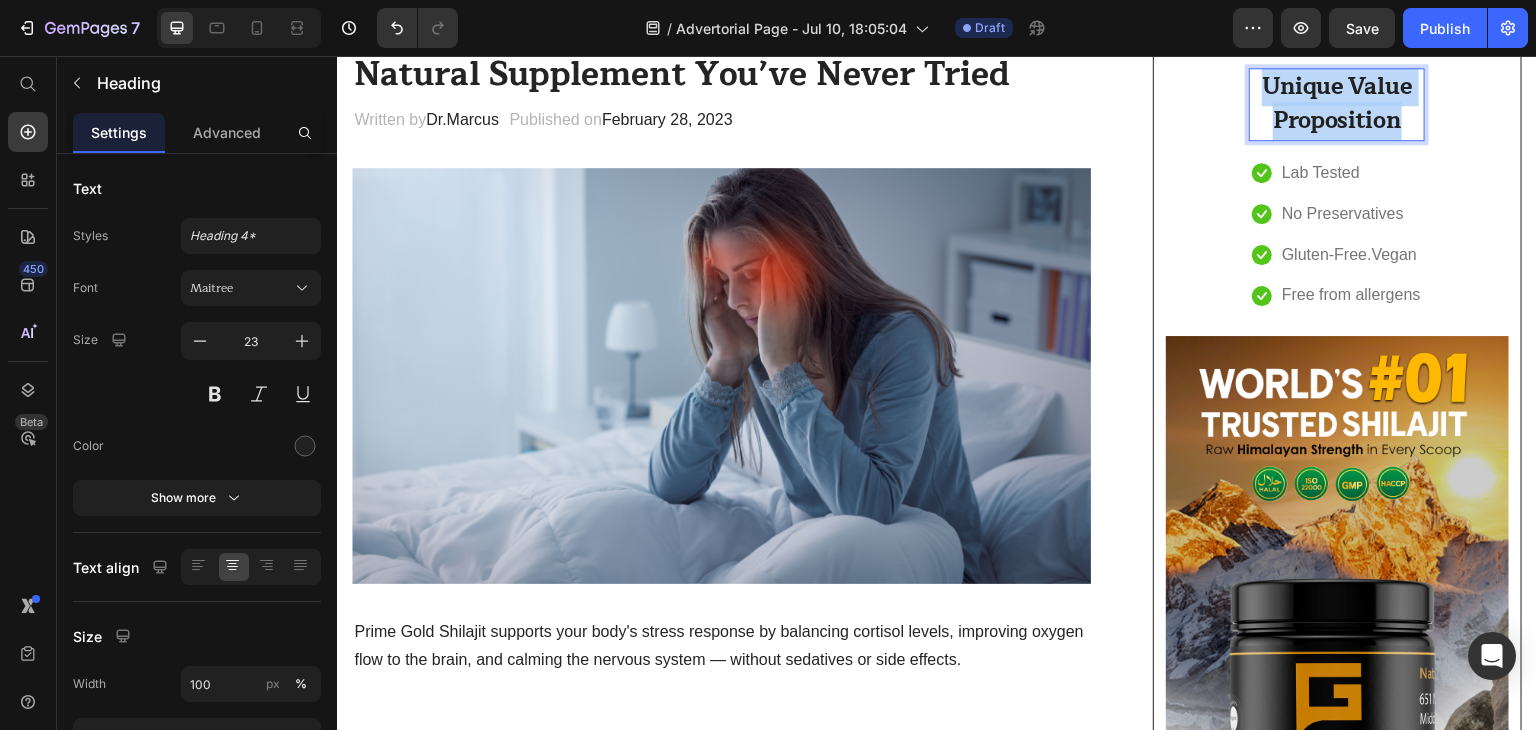 click on "Unique Value Proposition" at bounding box center (1337, 104) 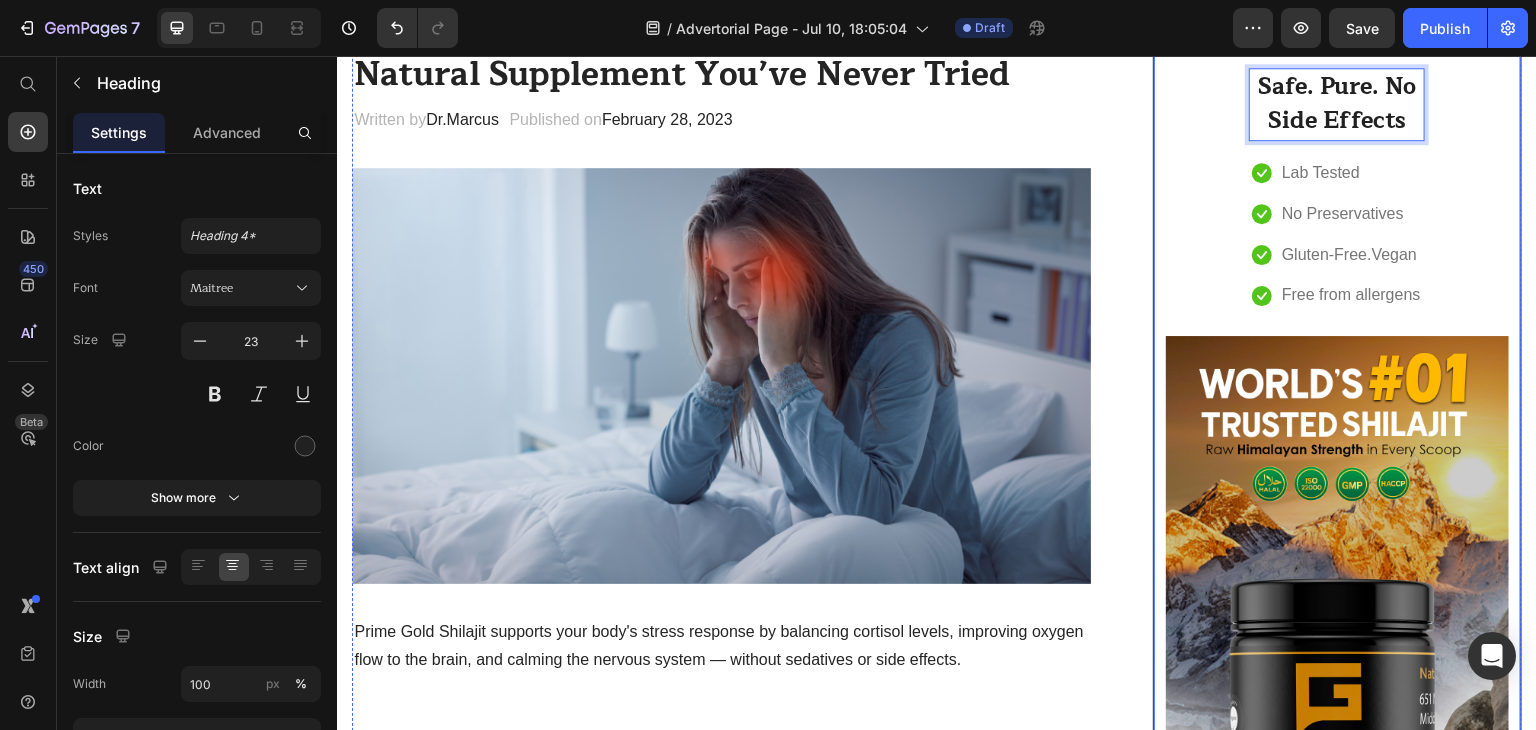 click on "Safe. Pure. No Side Effects Heading   16
Icon [TESTED] Text block
Icon No Preservatives Text block
Icon Gluten-Free.Vegan Text block
Icon Free from allergens Text block Icon List Row Image  	   CHECK AVAILABILITY Button ✔️ 30-Day Money-Back Guarantee Text block" at bounding box center (1337, 493) 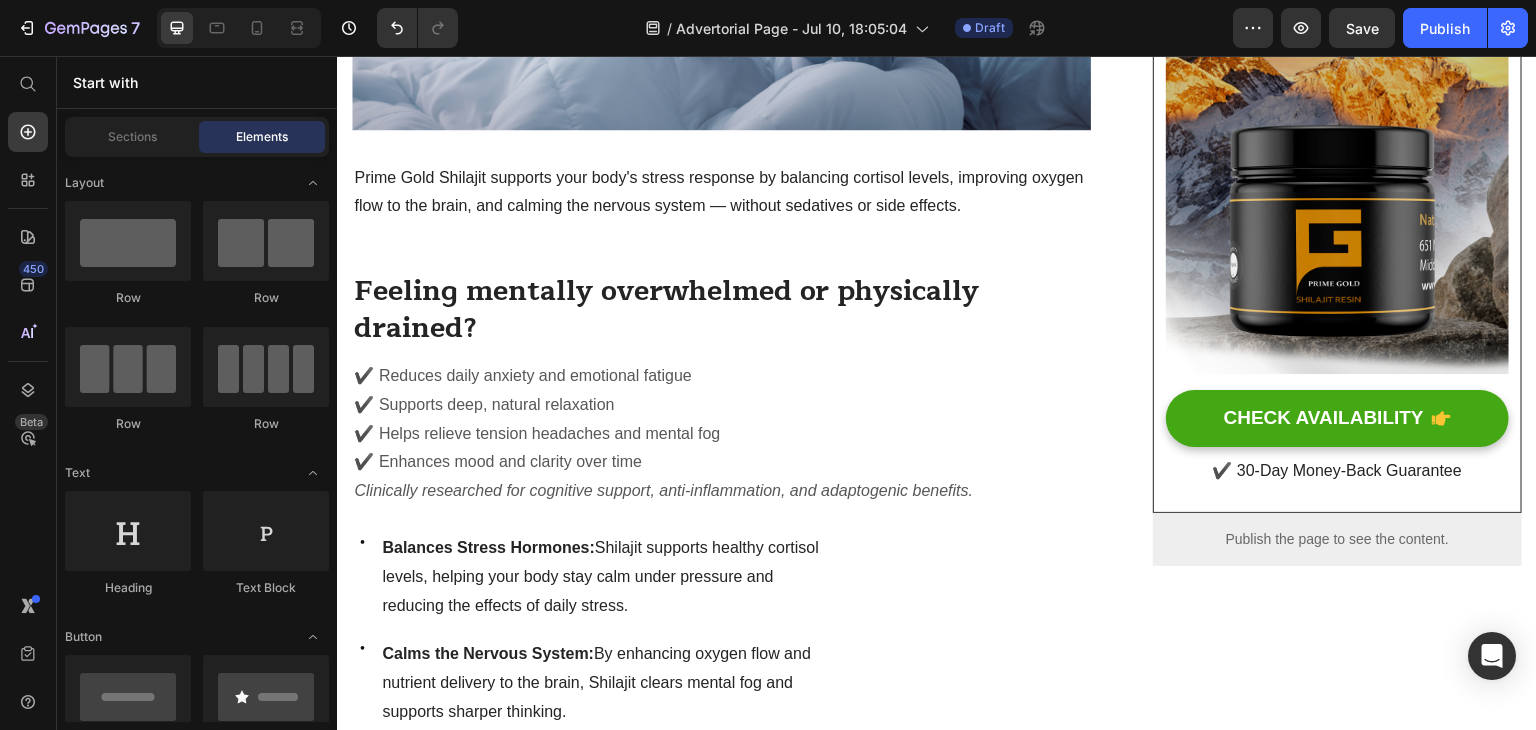 scroll, scrollTop: 692, scrollLeft: 0, axis: vertical 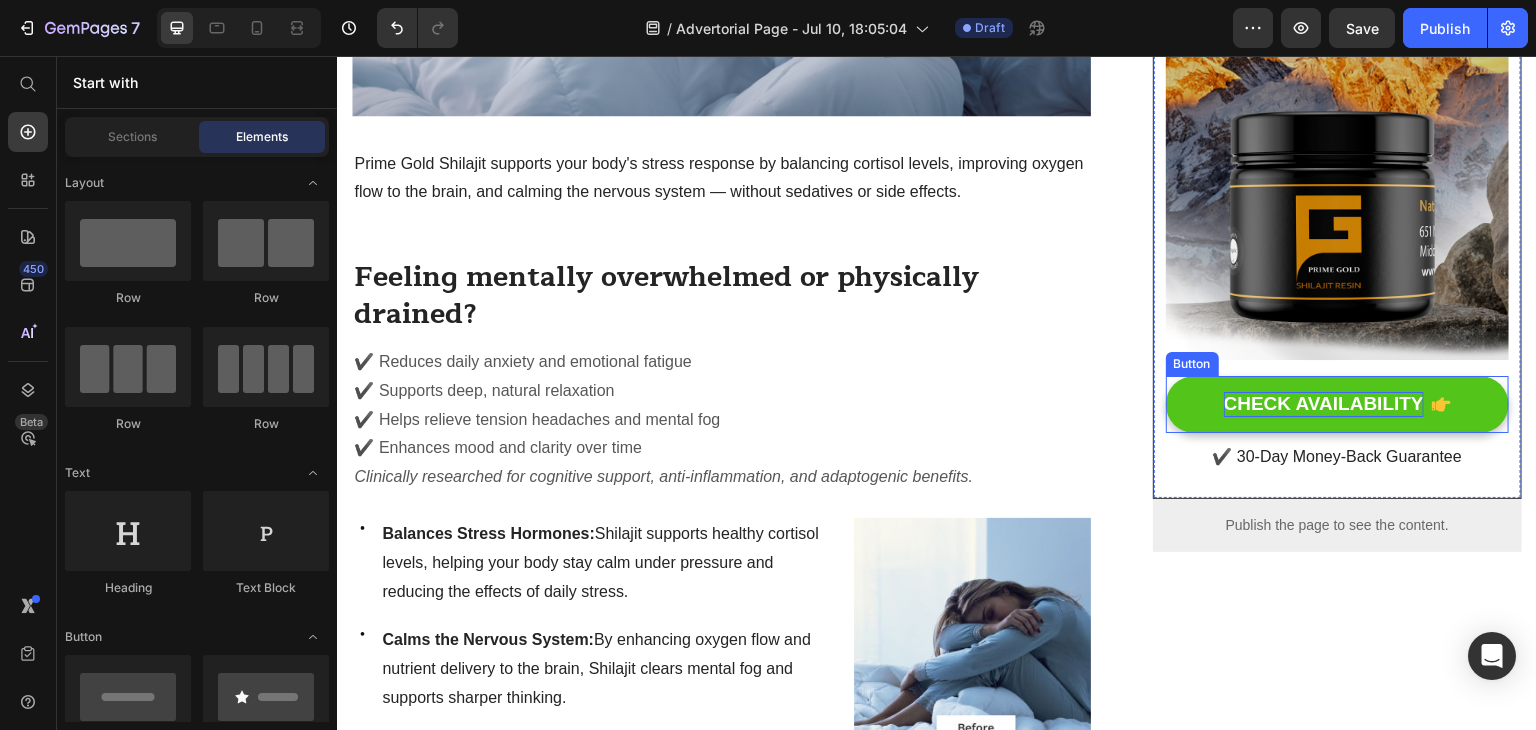 click on "CHECK AVAILABILITY" at bounding box center [1324, 404] 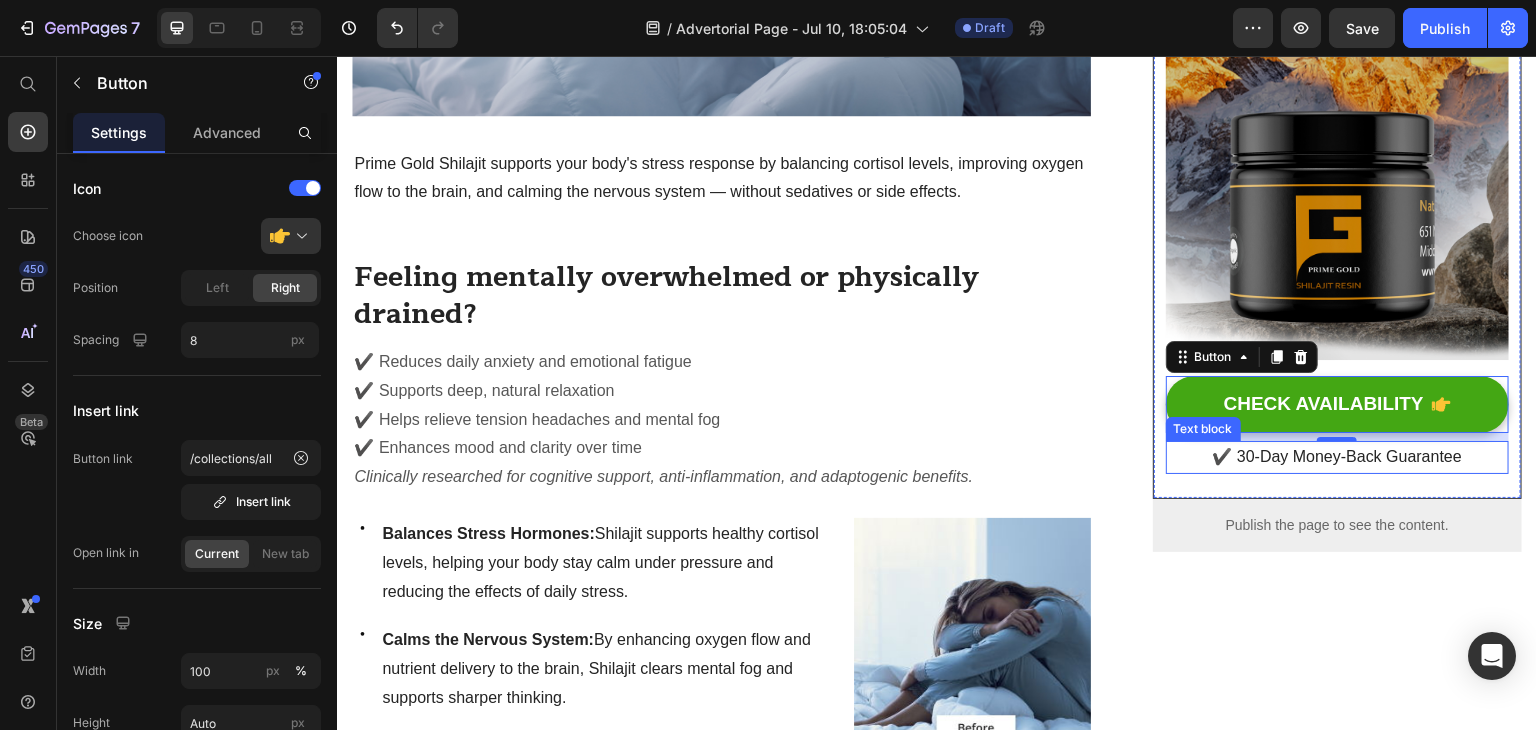 click on "✔️ 30-Day Money-Back Guarantee" at bounding box center [1337, 457] 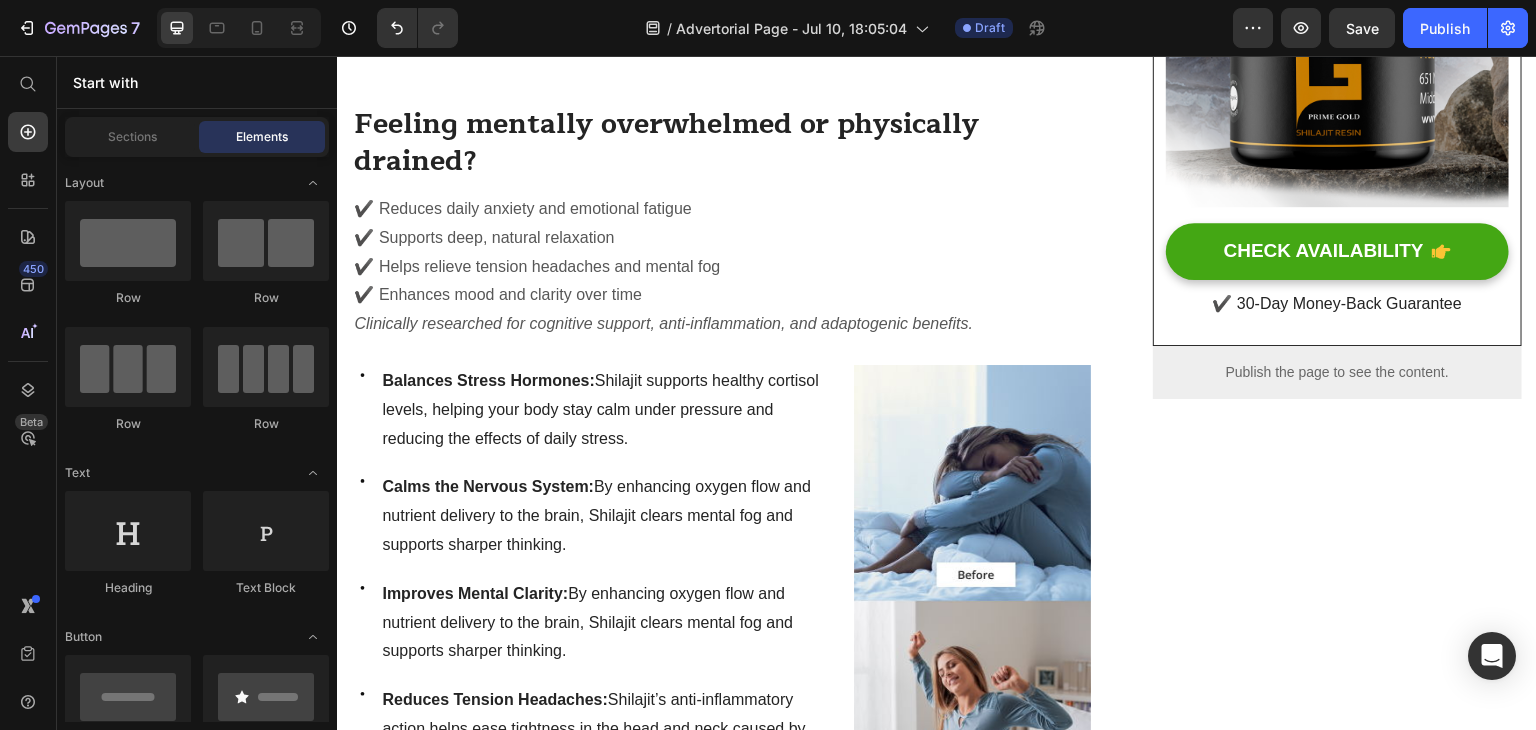 scroll, scrollTop: 803, scrollLeft: 0, axis: vertical 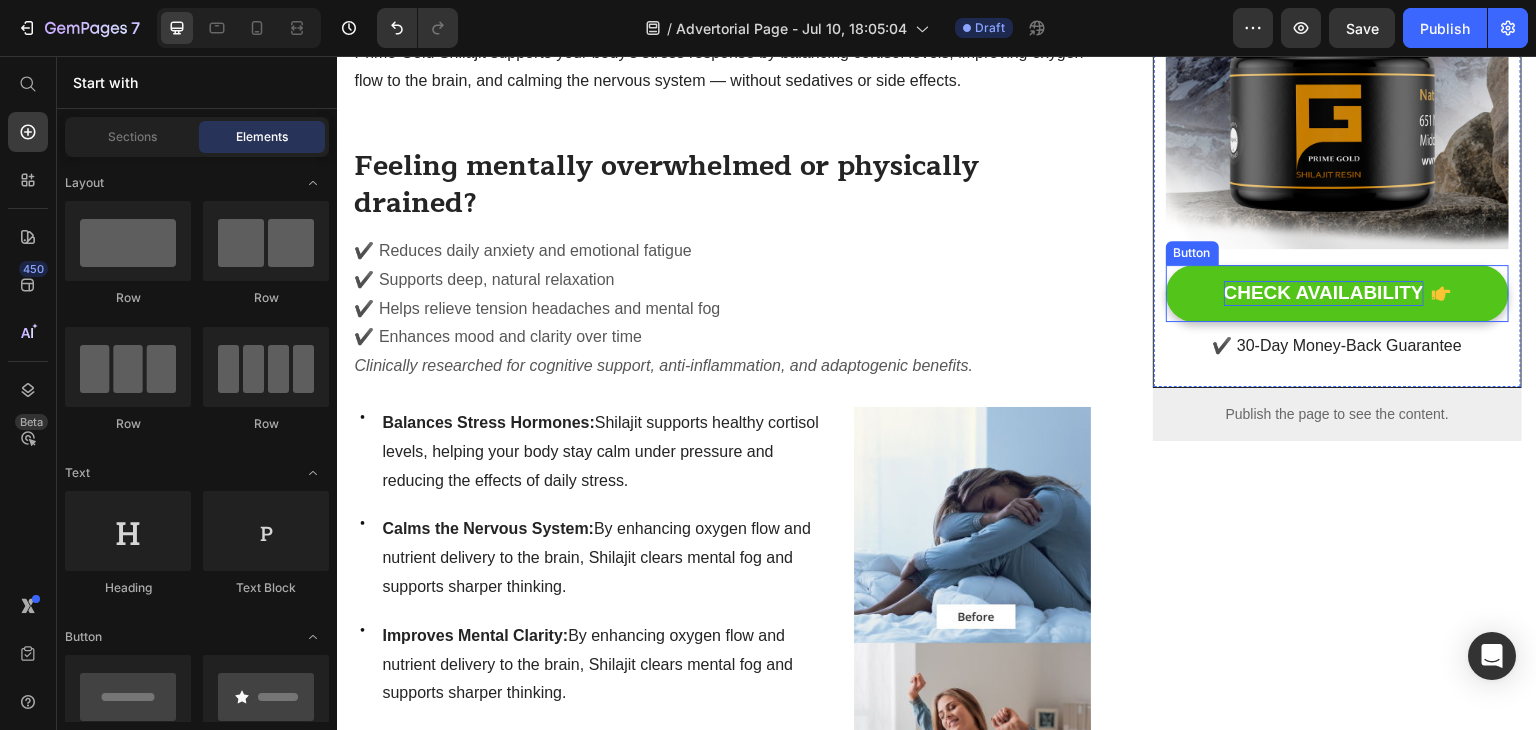 click on "CHECK AVAILABILITY" at bounding box center [1324, 293] 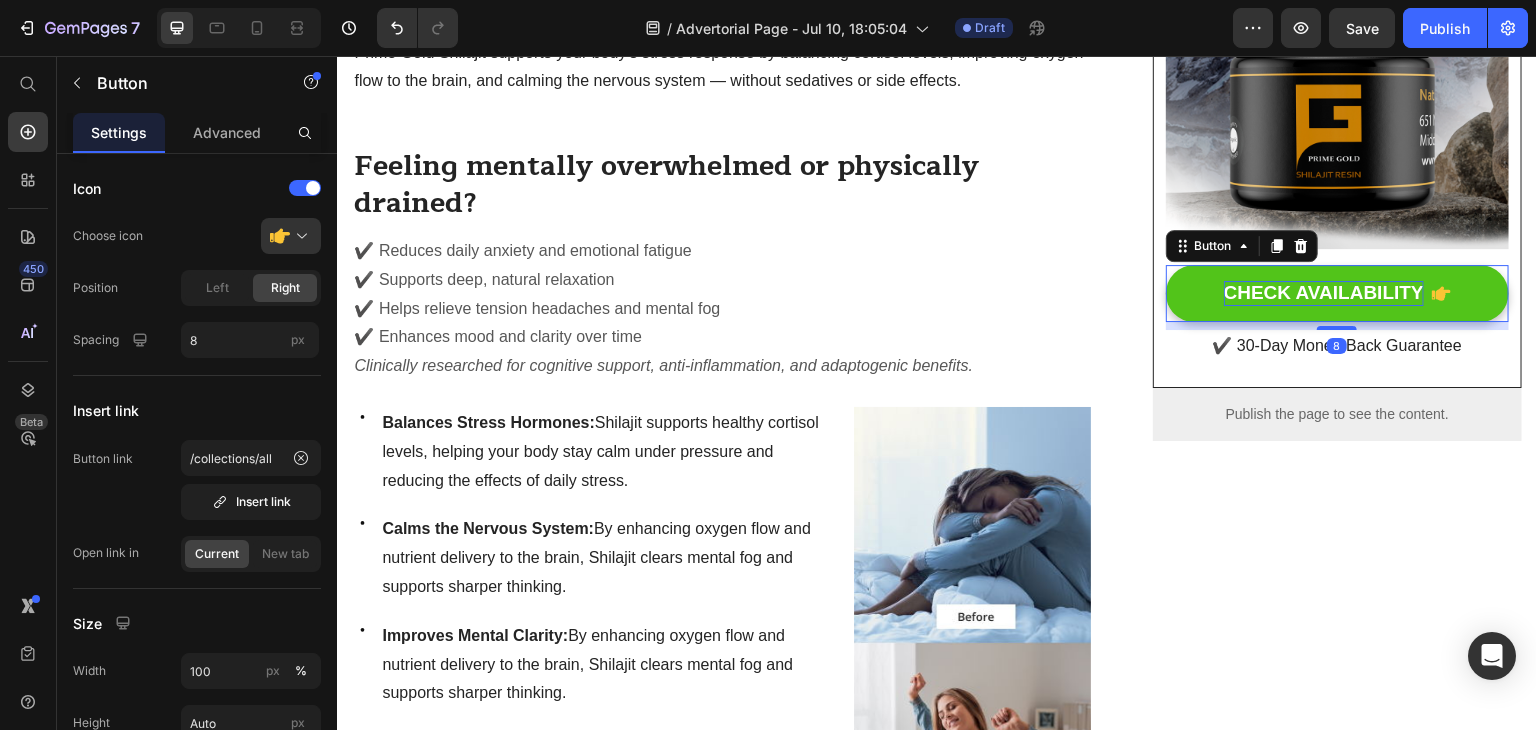 click on "CHECK AVAILABILITY" at bounding box center [1324, 293] 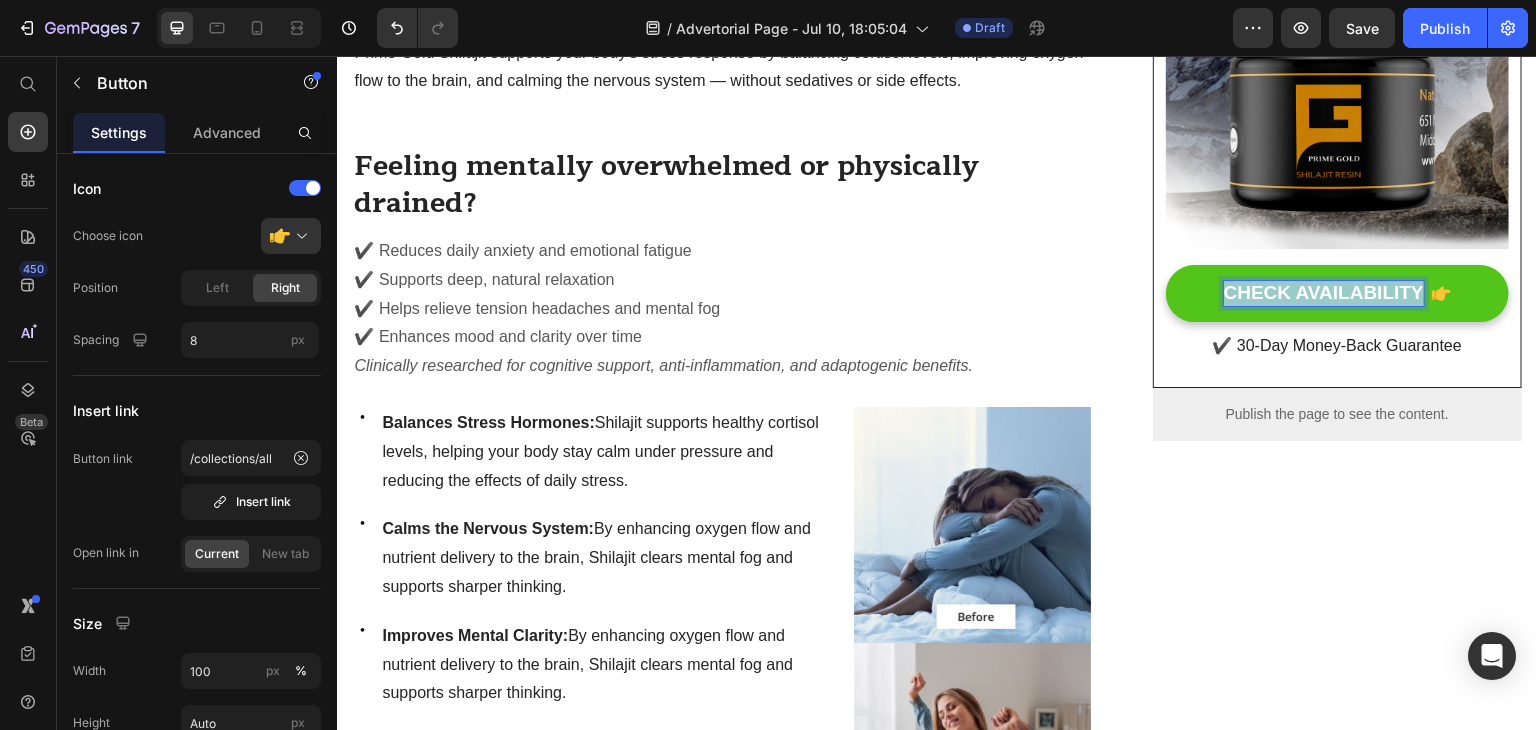 click on "CHECK AVAILABILITY" at bounding box center (1324, 293) 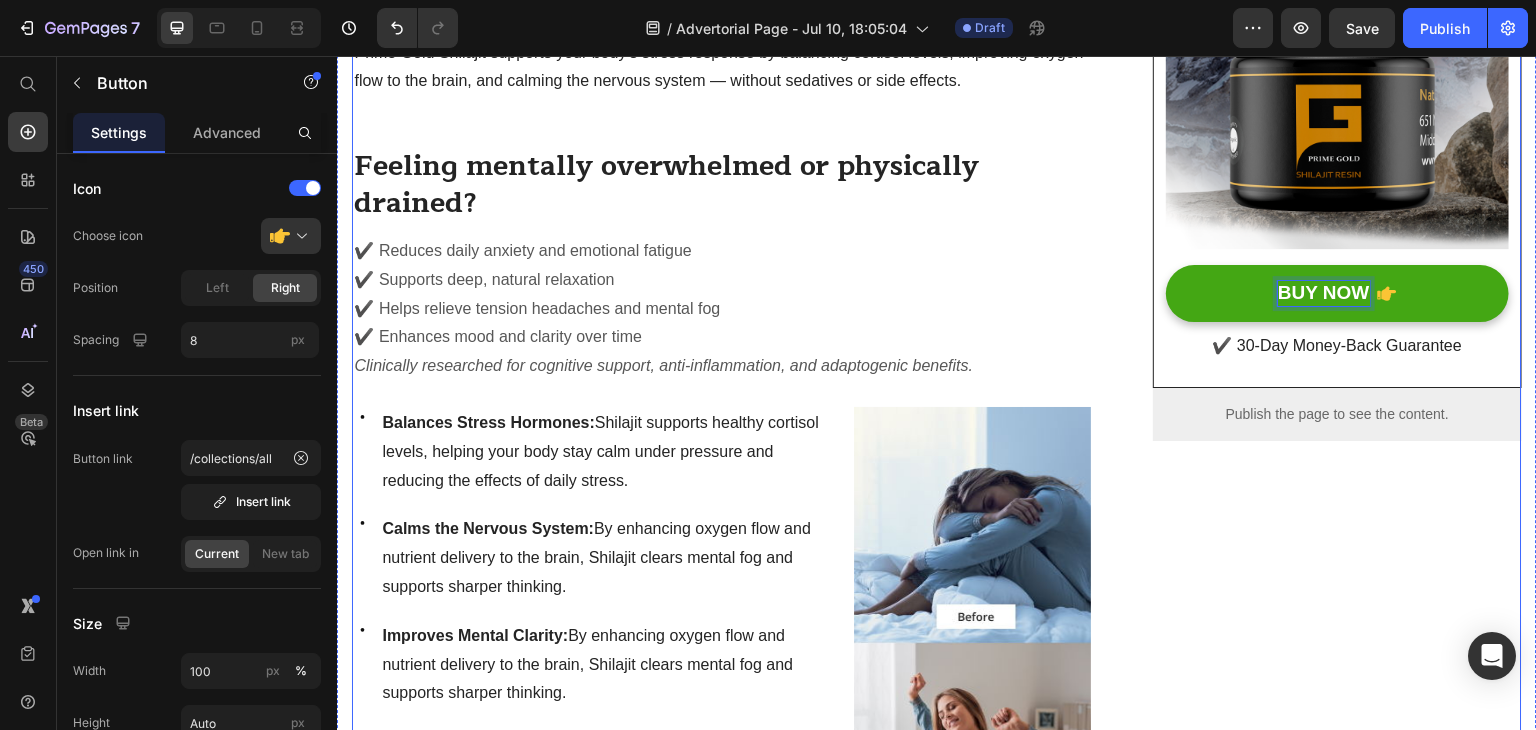 click on "Safe. Pure. No Side Effects Heading
Icon [TESTED] Text block
Icon No Preservatives Text block
Icon Gluten-Free.Vegan Text block
Icon Free from allergens Text block Icon List Row Image  	   BUY NOW Button   8 ✔️ 30-Day Money-Back Guarantee Text block Row
Publish the page to see the content.
Sticky sidebar" at bounding box center [1337, 1739] 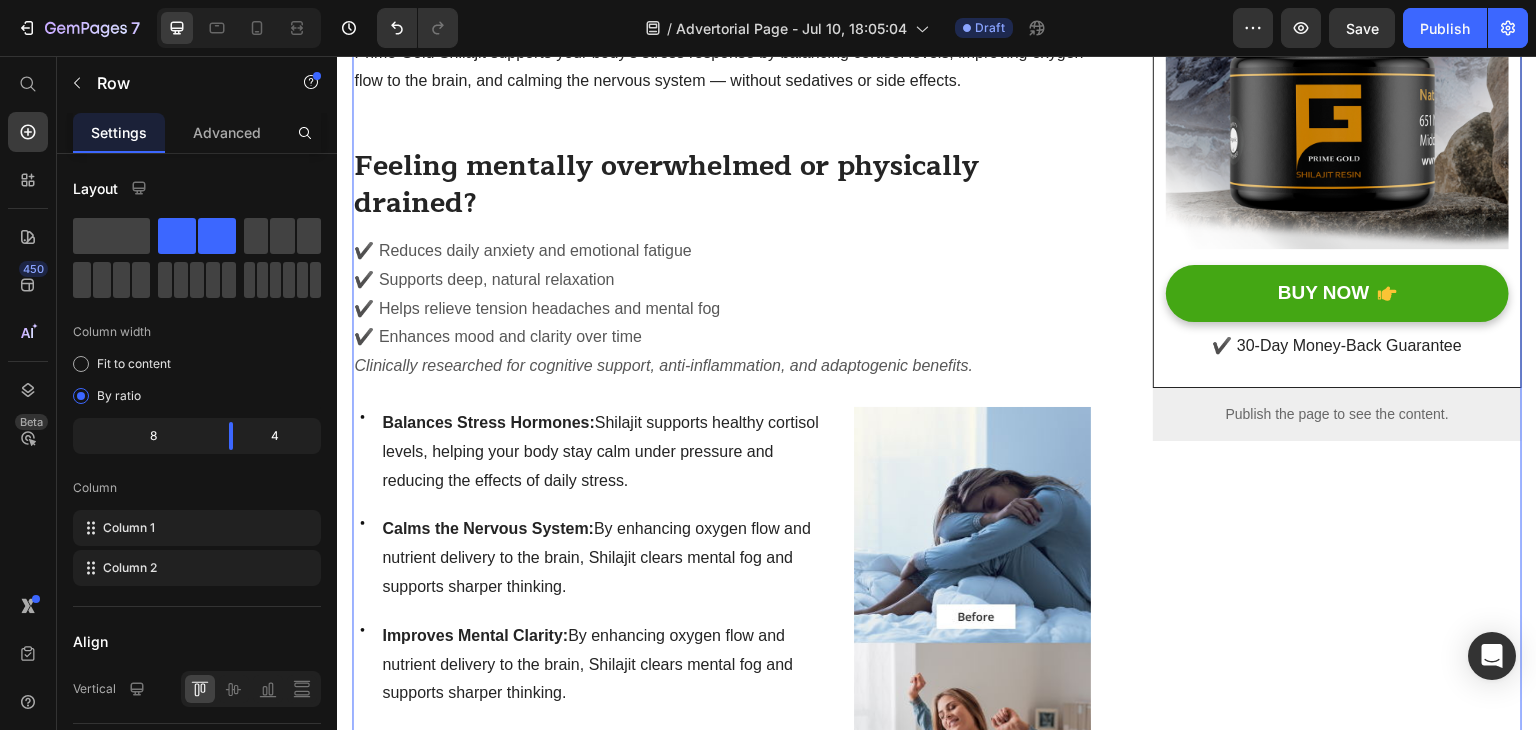 click on "Safe. Pure. No Side Effects Heading
Icon Lab Tested Text block
Icon No Preservatives Text block
Icon Gluten-Free.Vegan Text block
Icon Free from allergens Text block Icon List Row Image  	   BUY NOW Button ✔️ 30-Day Money-Back Guarantee Text block Row
Publish the page to see the content.
Sticky sidebar" at bounding box center [1337, 1739] 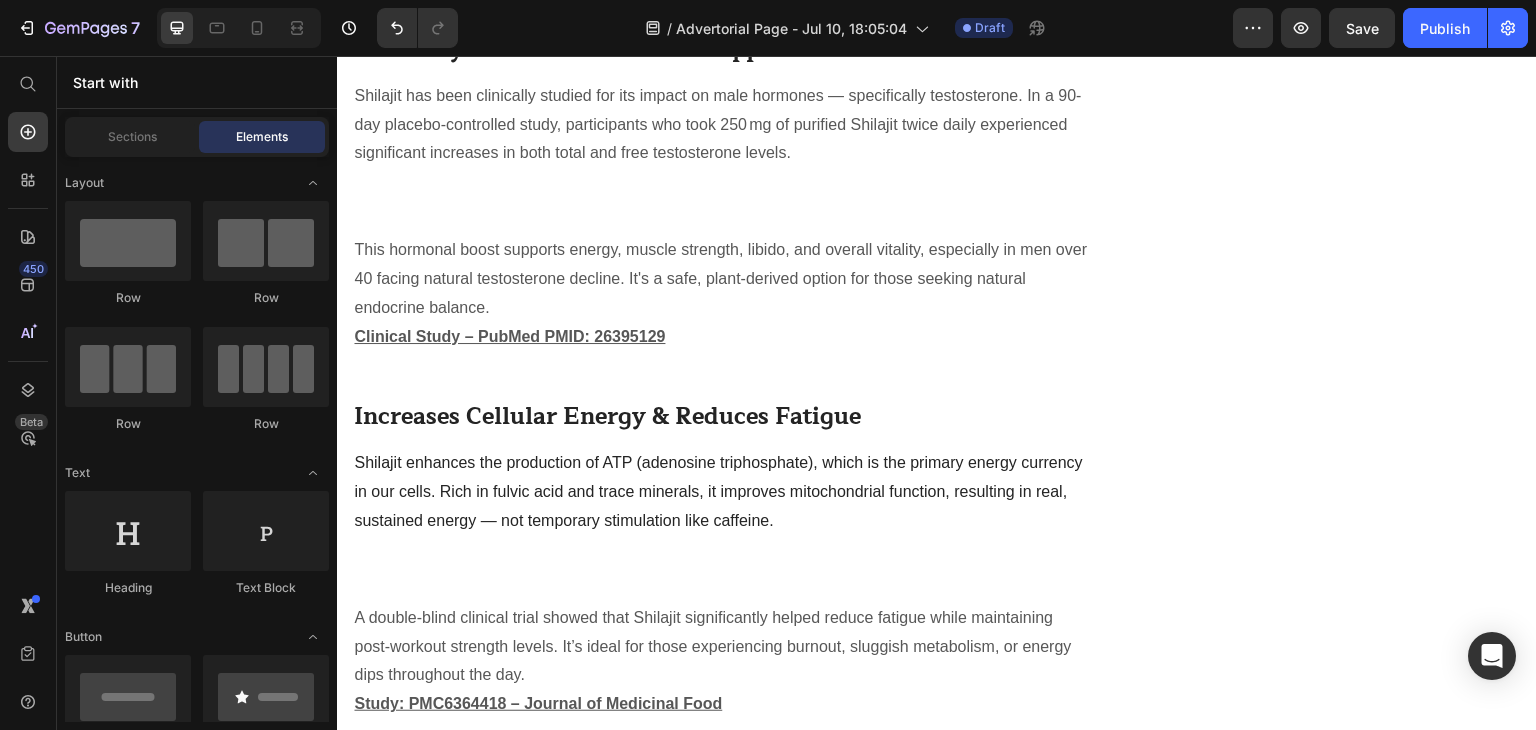 scroll, scrollTop: 1827, scrollLeft: 0, axis: vertical 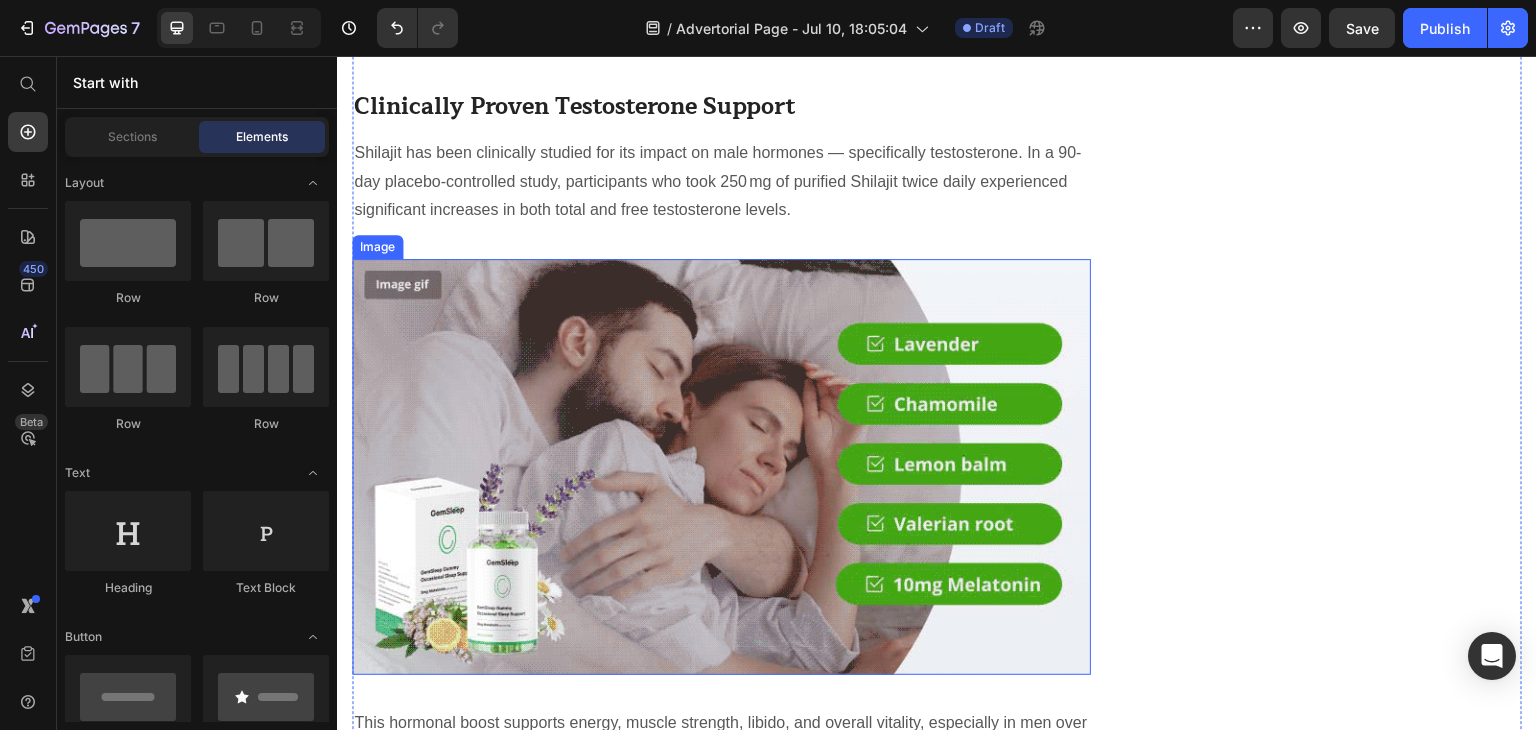 click at bounding box center (721, 466) 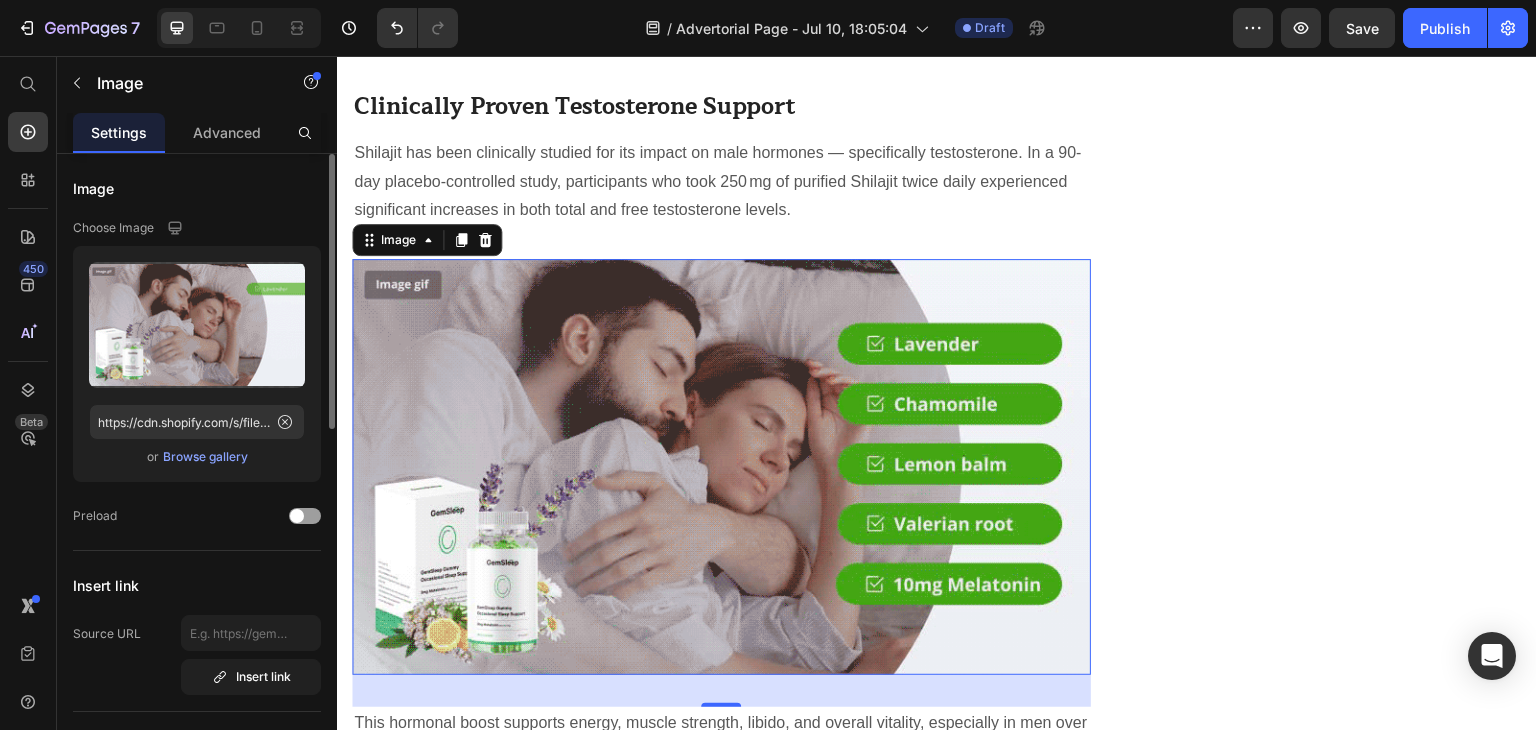click on "Browse gallery" at bounding box center [205, 457] 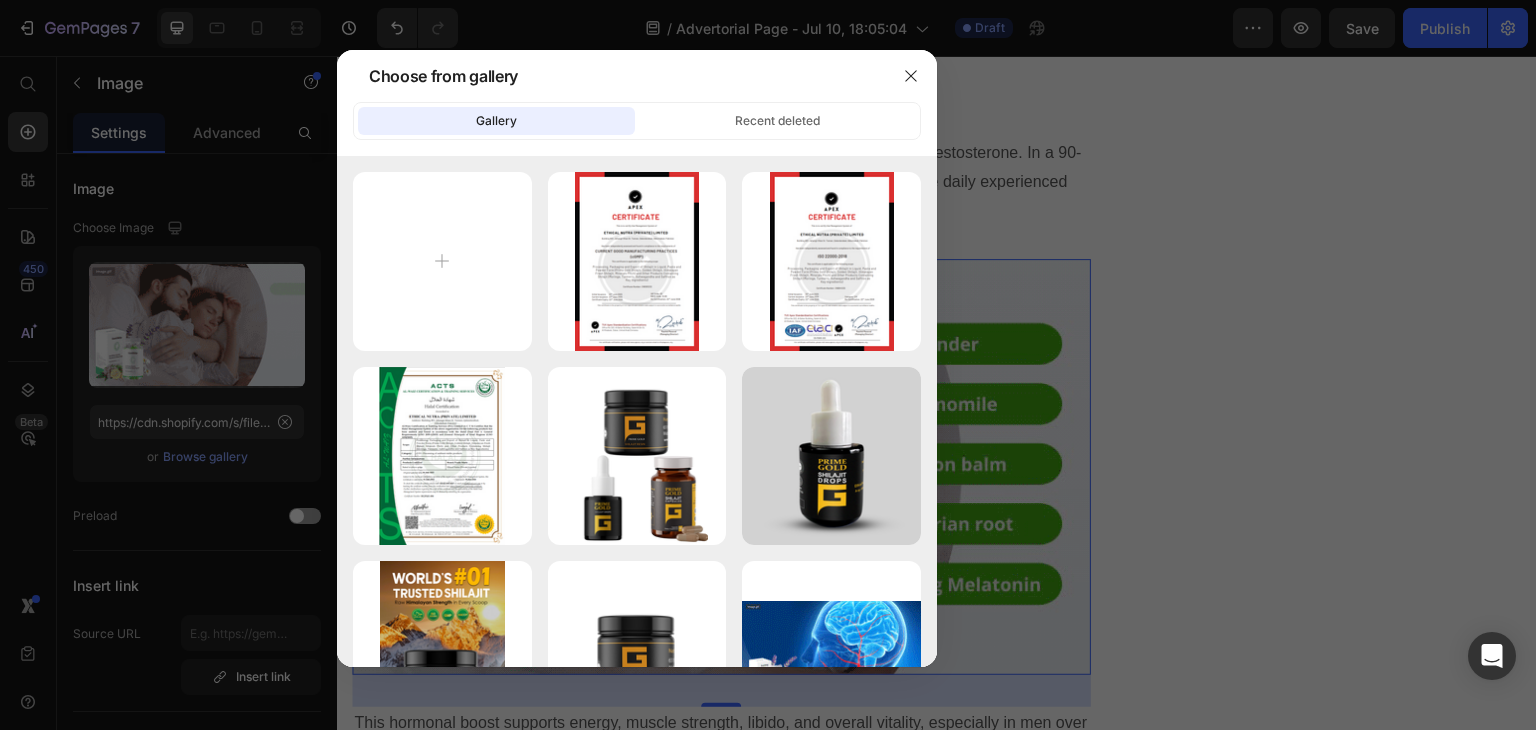 click at bounding box center [768, 365] 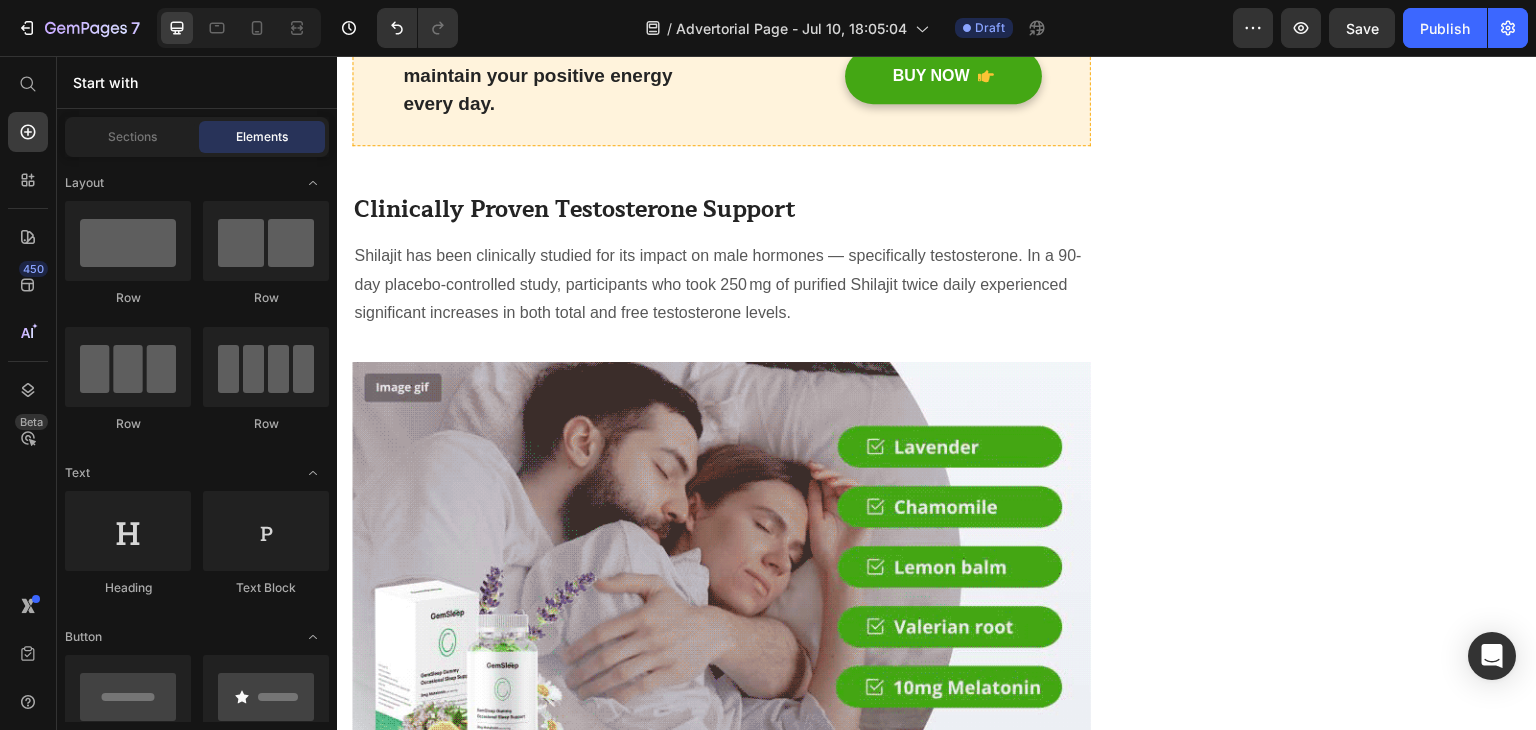 scroll, scrollTop: 1695, scrollLeft: 0, axis: vertical 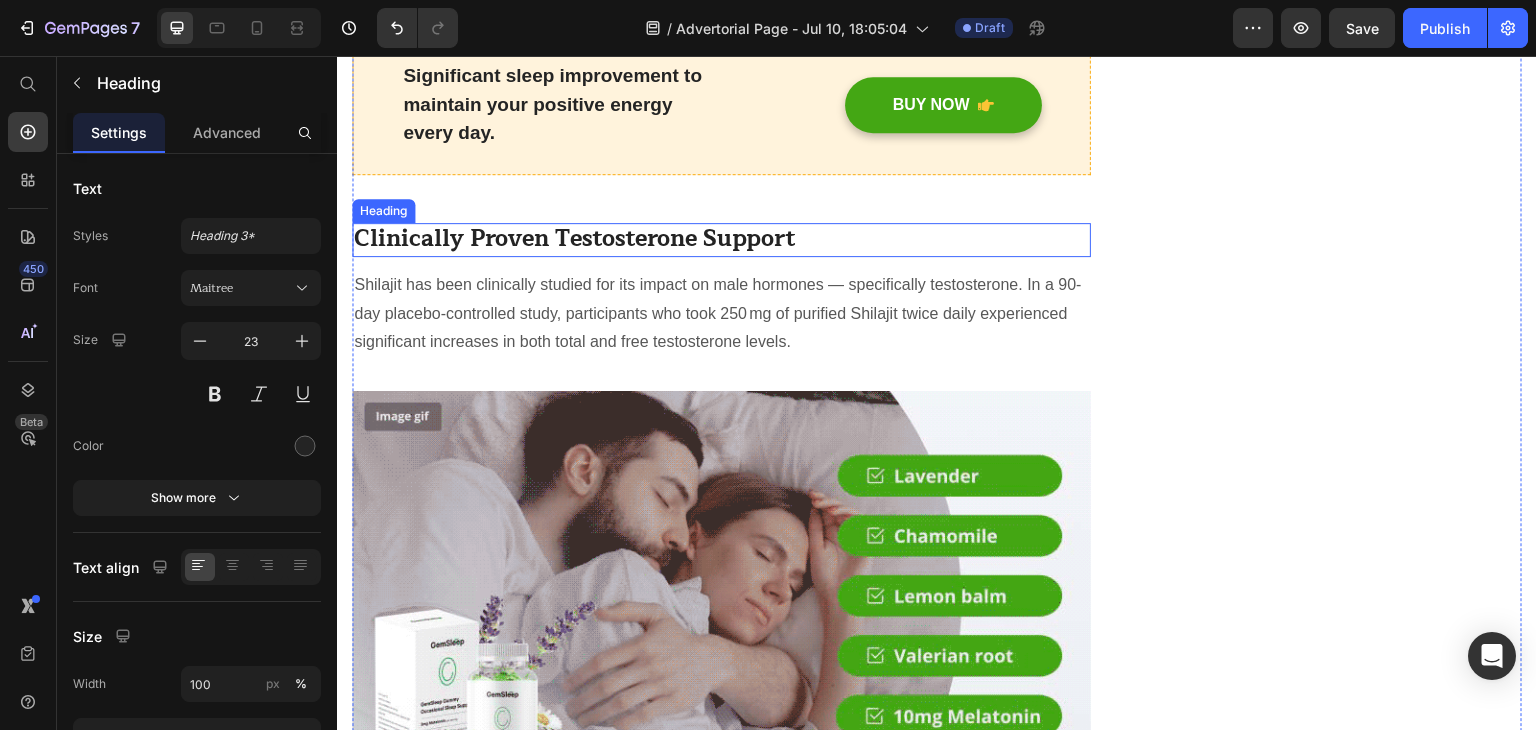click on "Clinically Proven Testosterone Support" at bounding box center [721, 240] 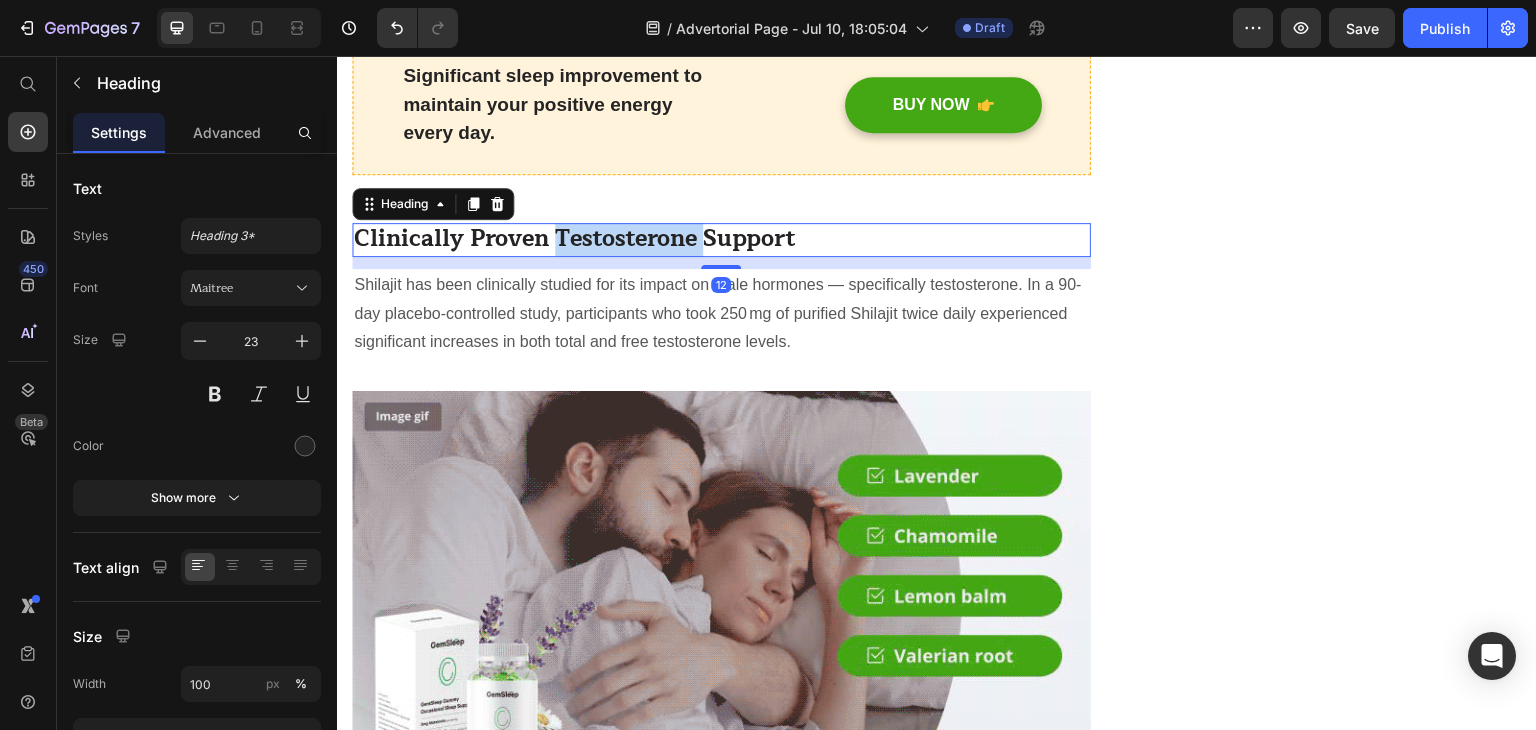 click on "Clinically Proven Testosterone Support" at bounding box center [721, 240] 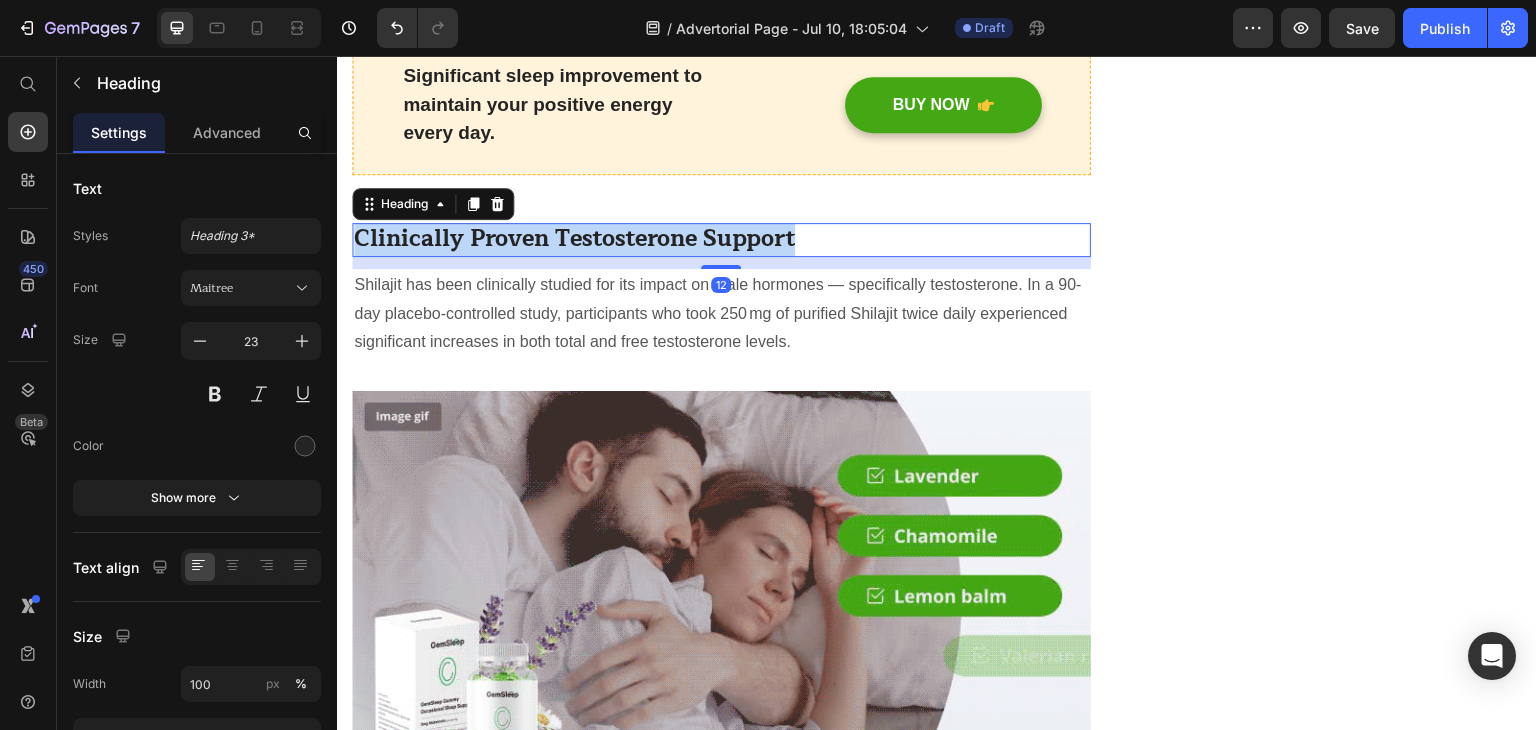 click on "Clinically Proven Testosterone Support" at bounding box center [721, 240] 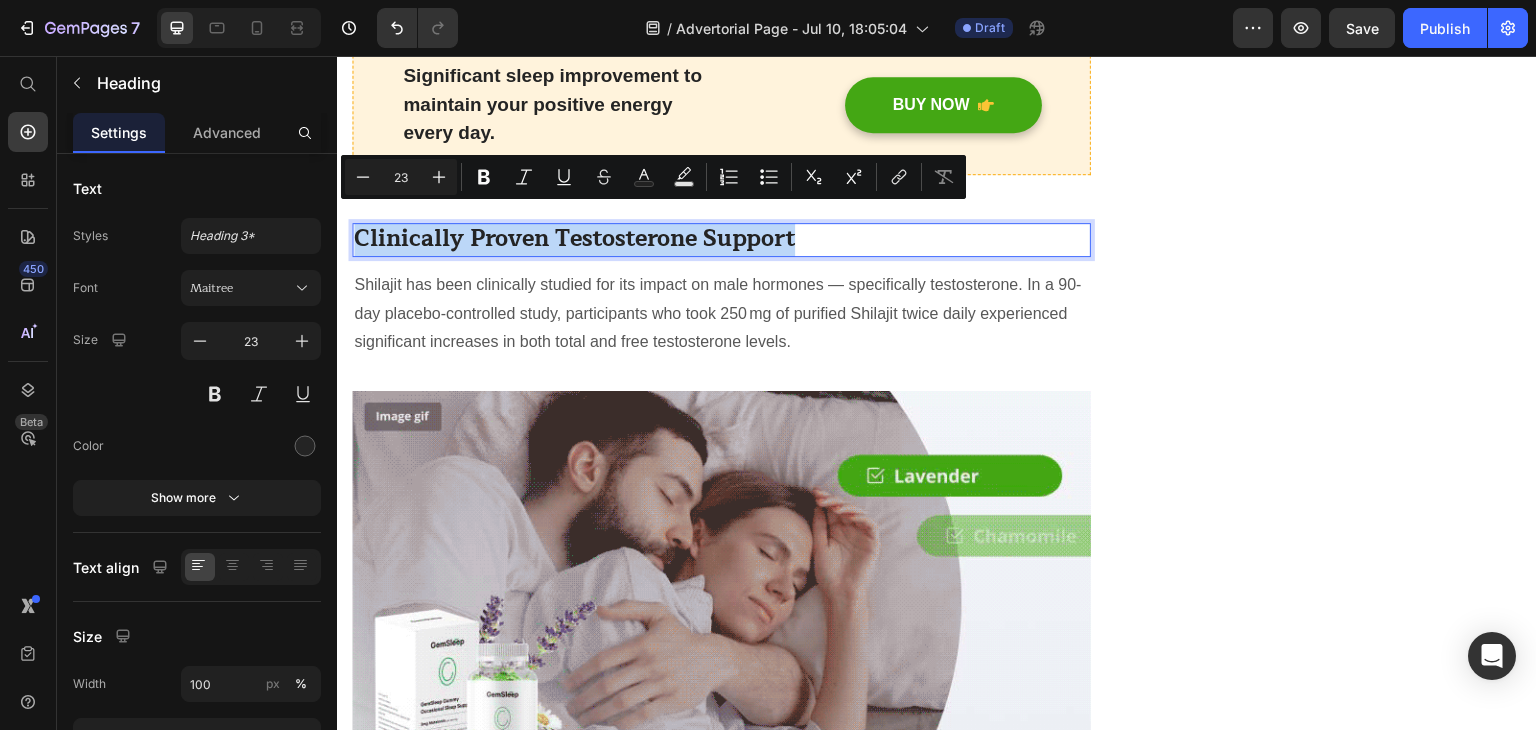 copy on "Clinically Proven Testosterone Support" 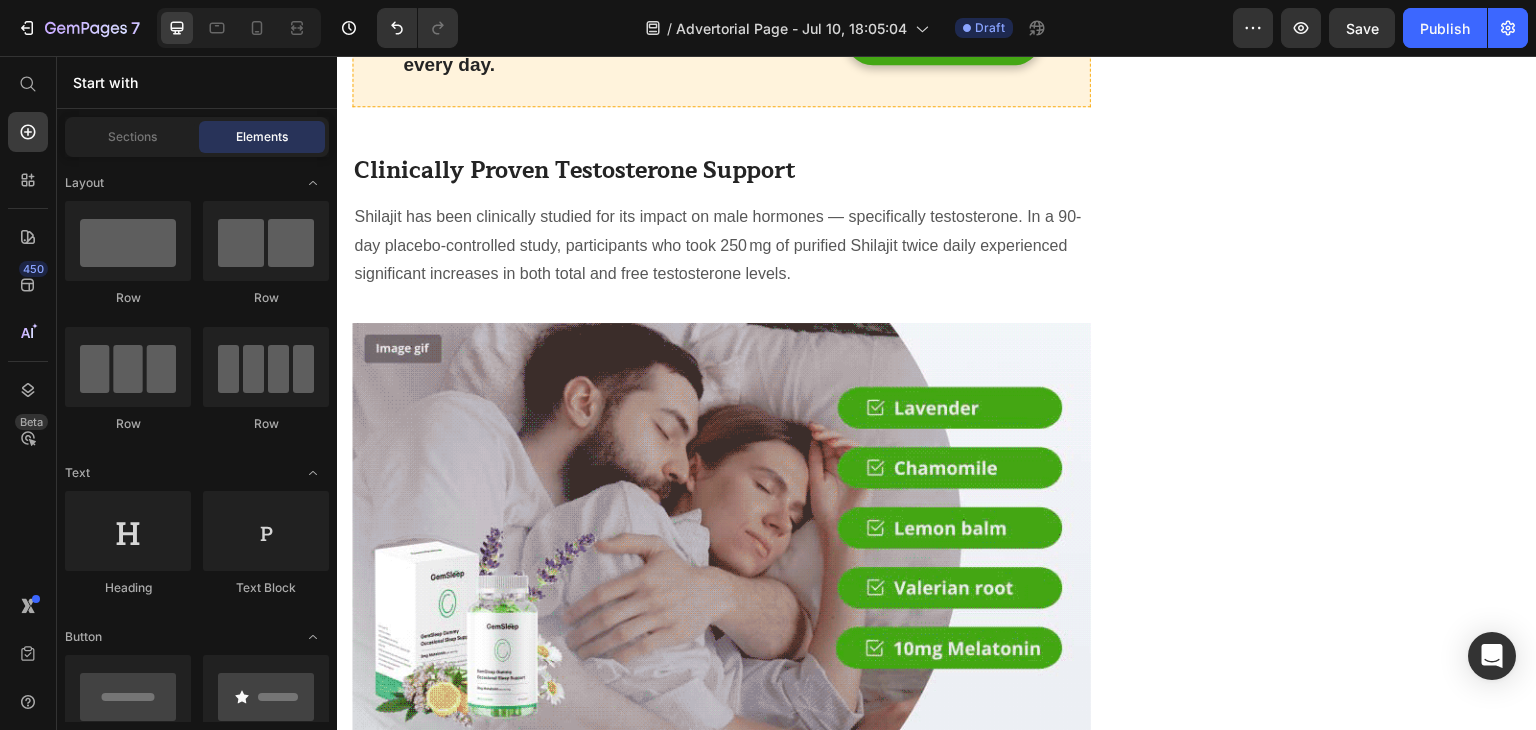 scroll, scrollTop: 2020, scrollLeft: 0, axis: vertical 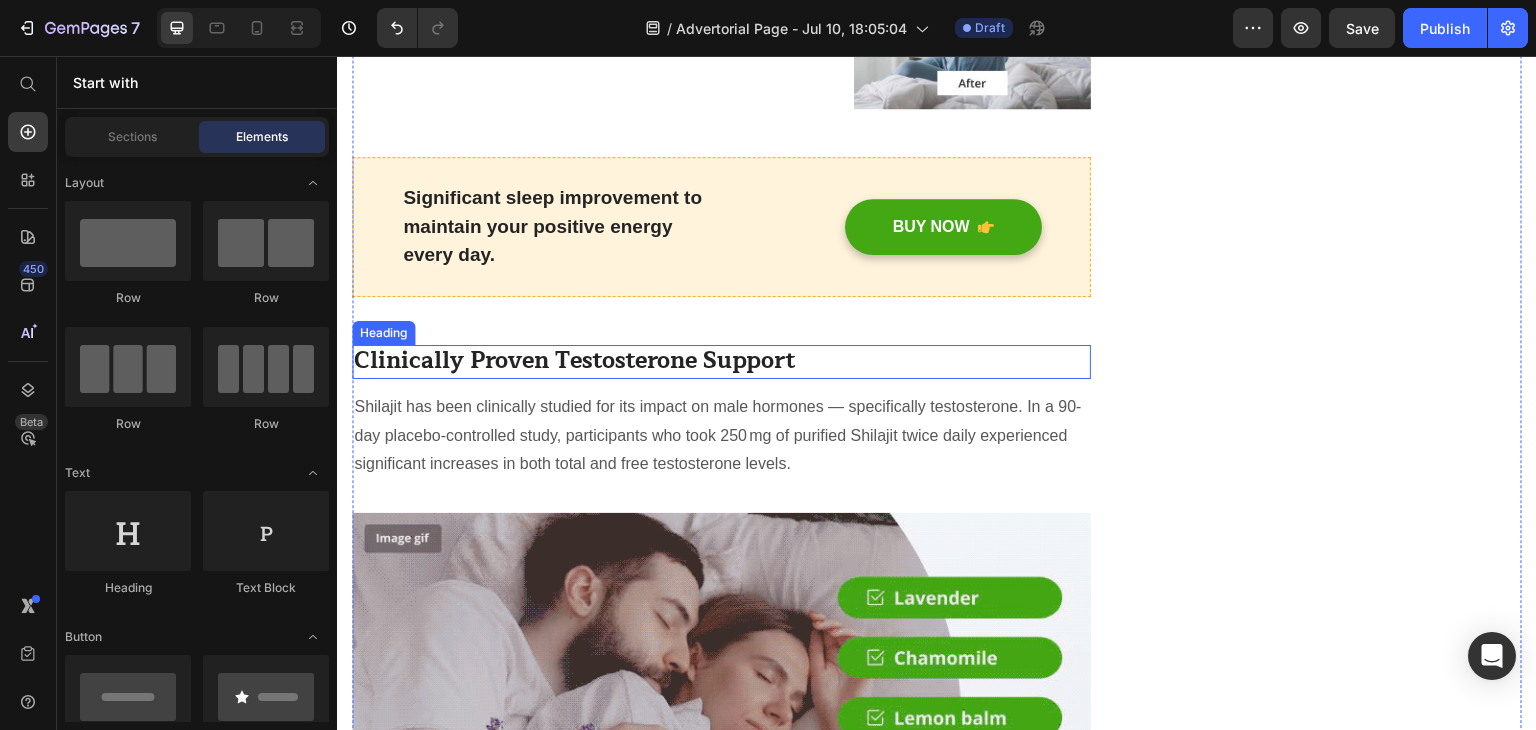 click on "Clinically Proven Testosterone Support" at bounding box center [721, 362] 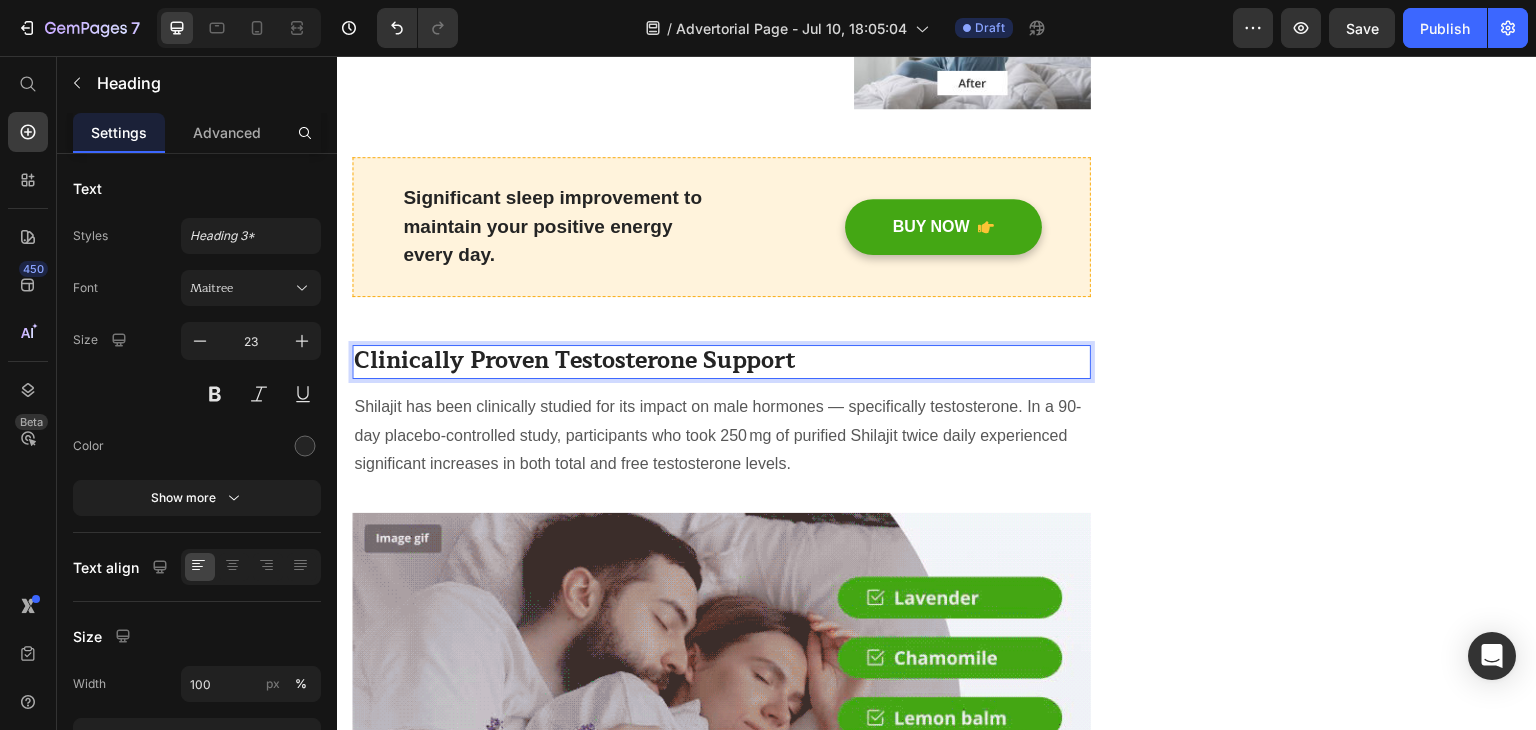 click on "Clinically Proven Testosterone Support" at bounding box center (721, 362) 